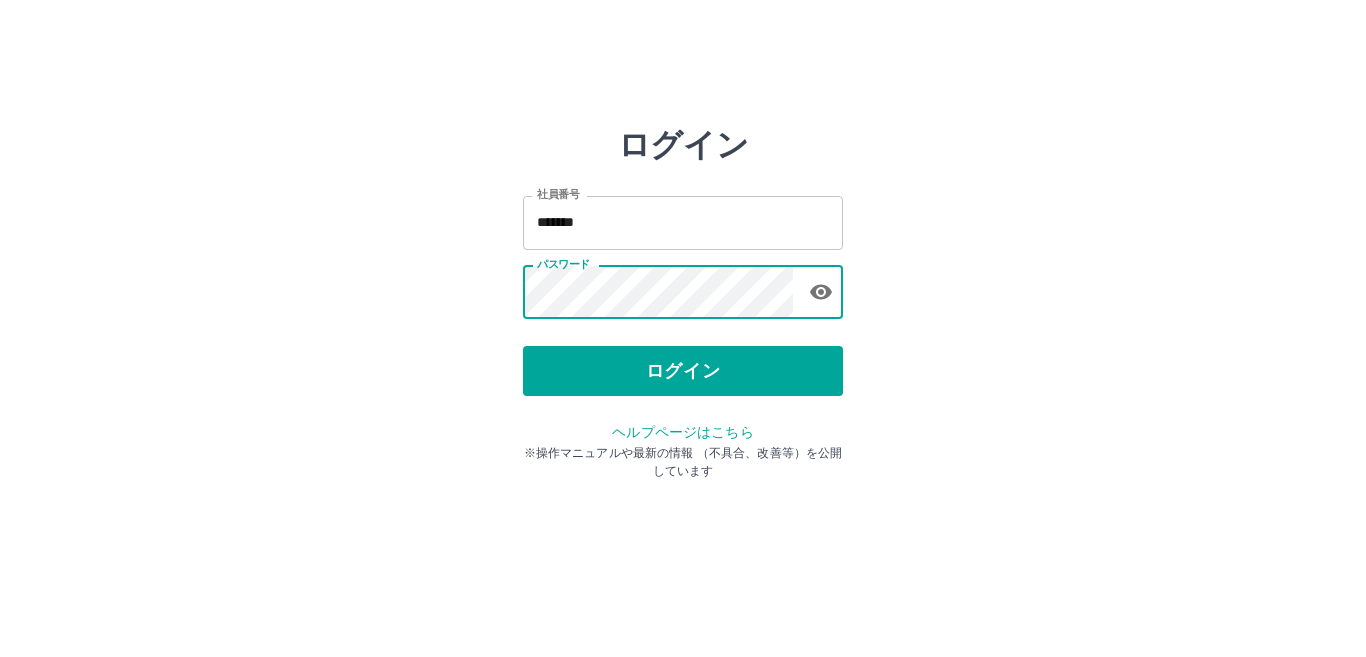 scroll, scrollTop: 0, scrollLeft: 0, axis: both 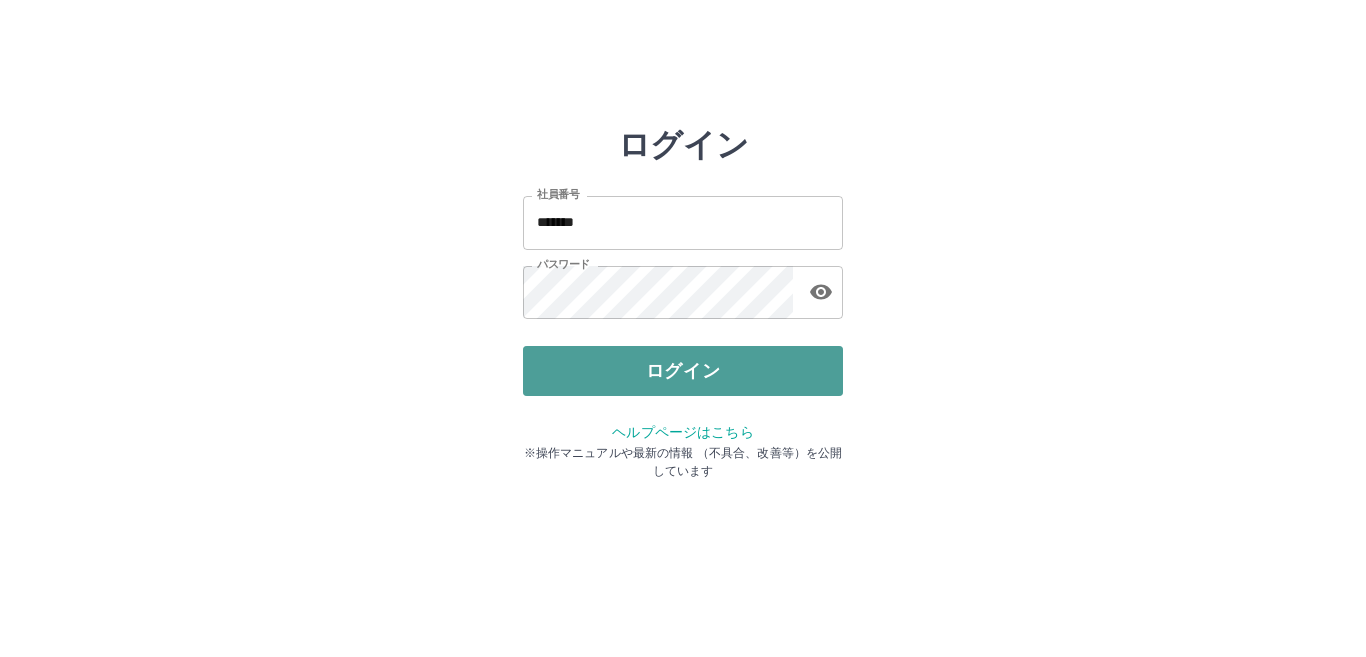 click on "ログイン" at bounding box center [683, 371] 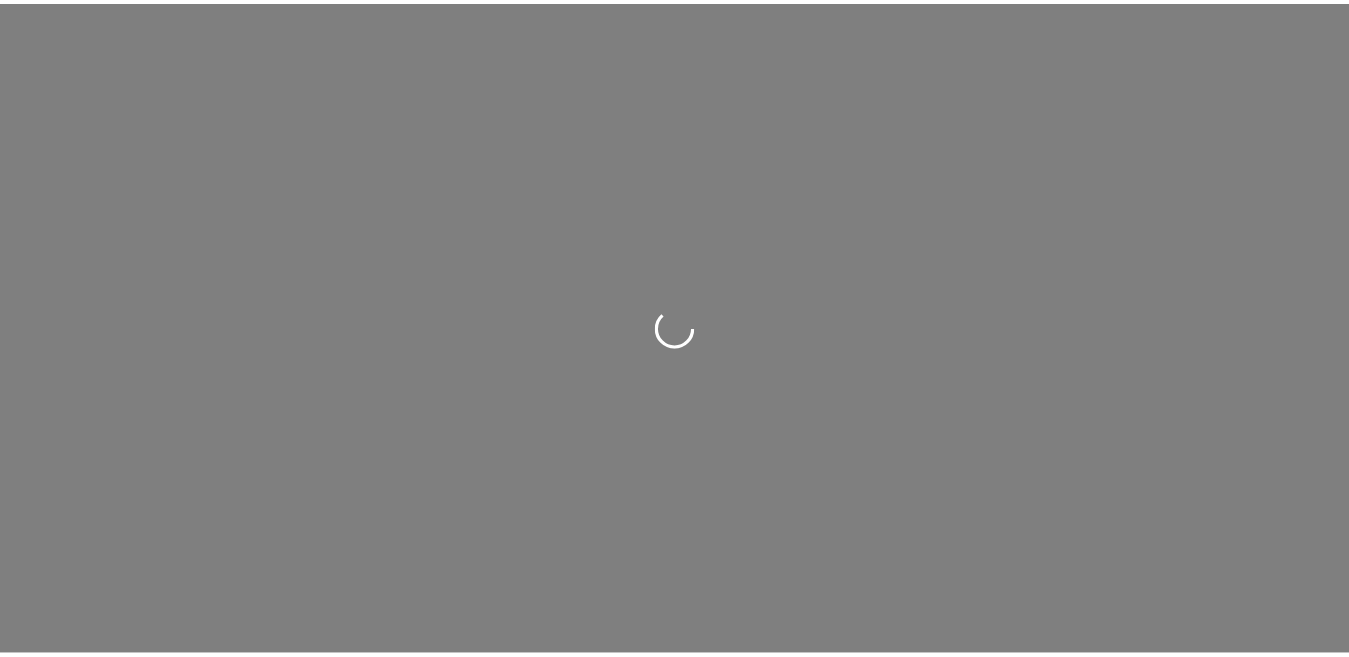 scroll, scrollTop: 0, scrollLeft: 0, axis: both 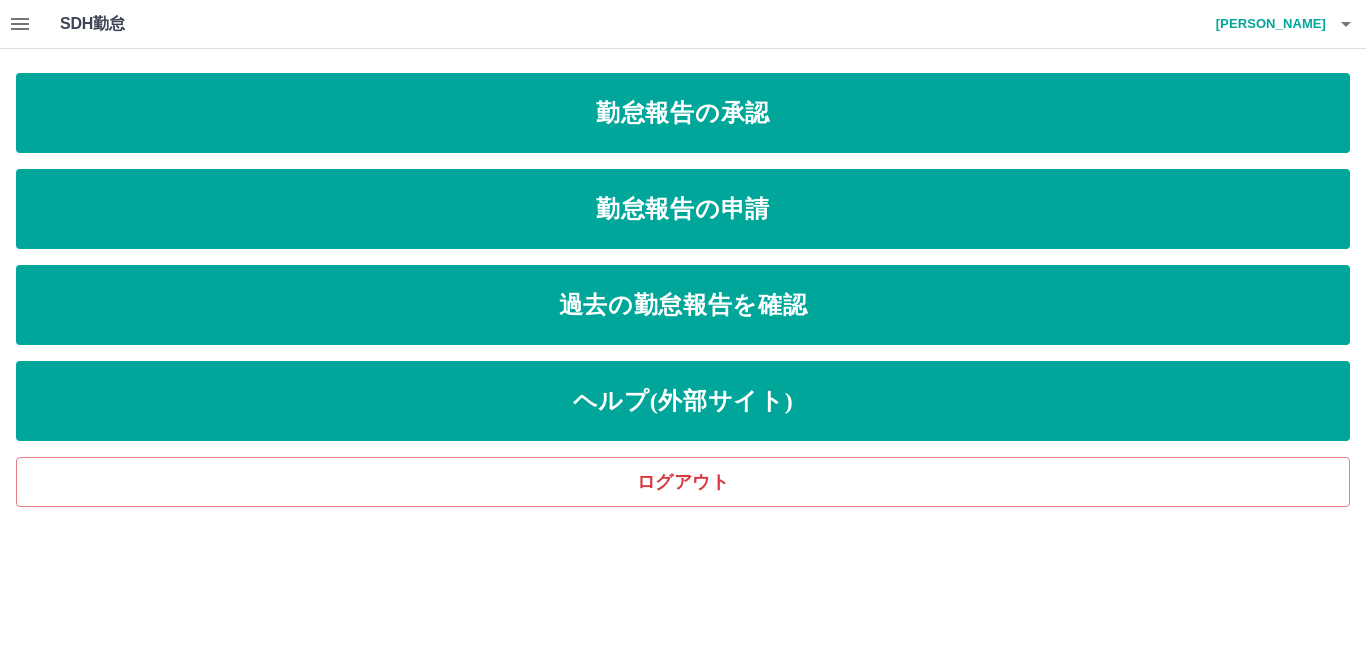 click at bounding box center (20, 24) 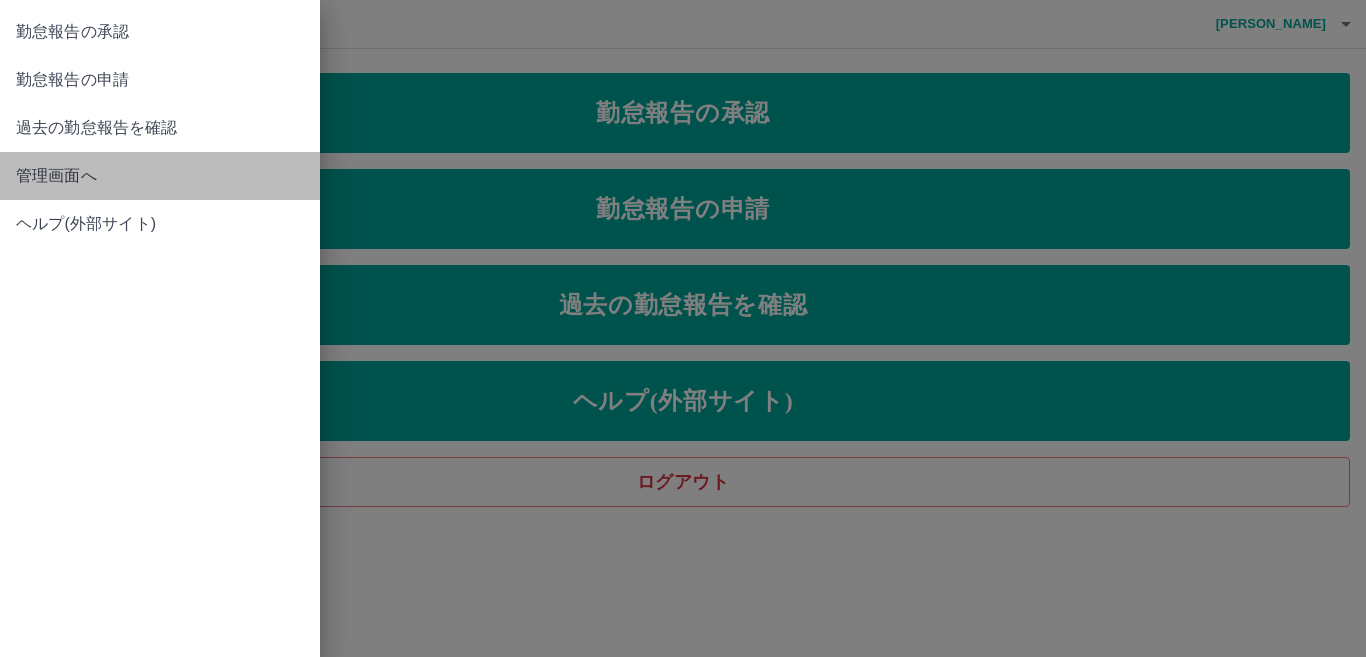 click on "管理画面へ" at bounding box center (160, 176) 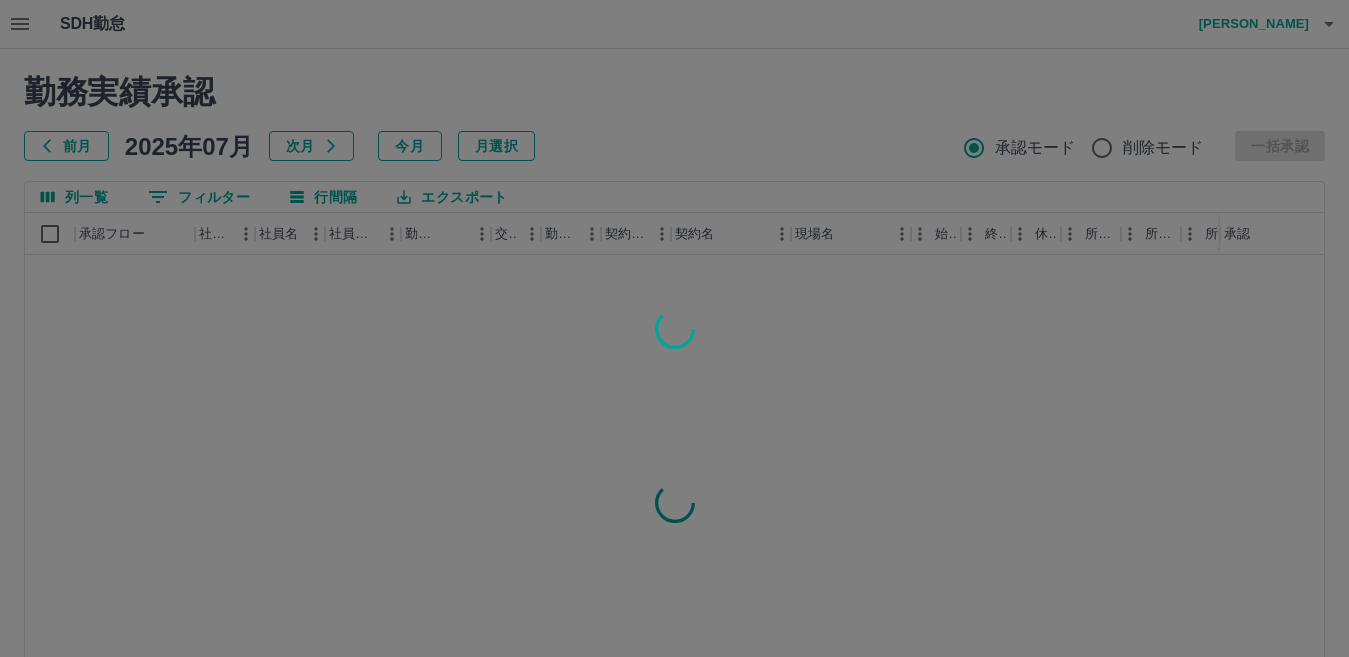 click at bounding box center [674, 328] 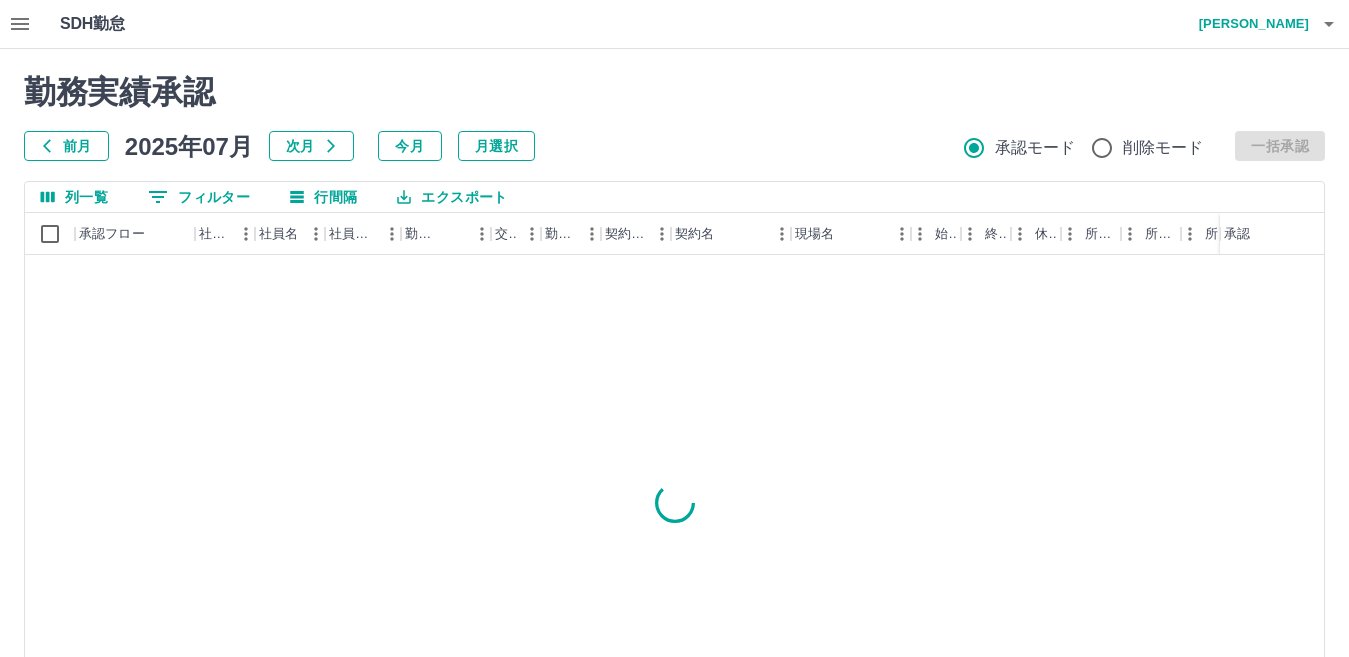 click on "0 フィルター" at bounding box center [199, 197] 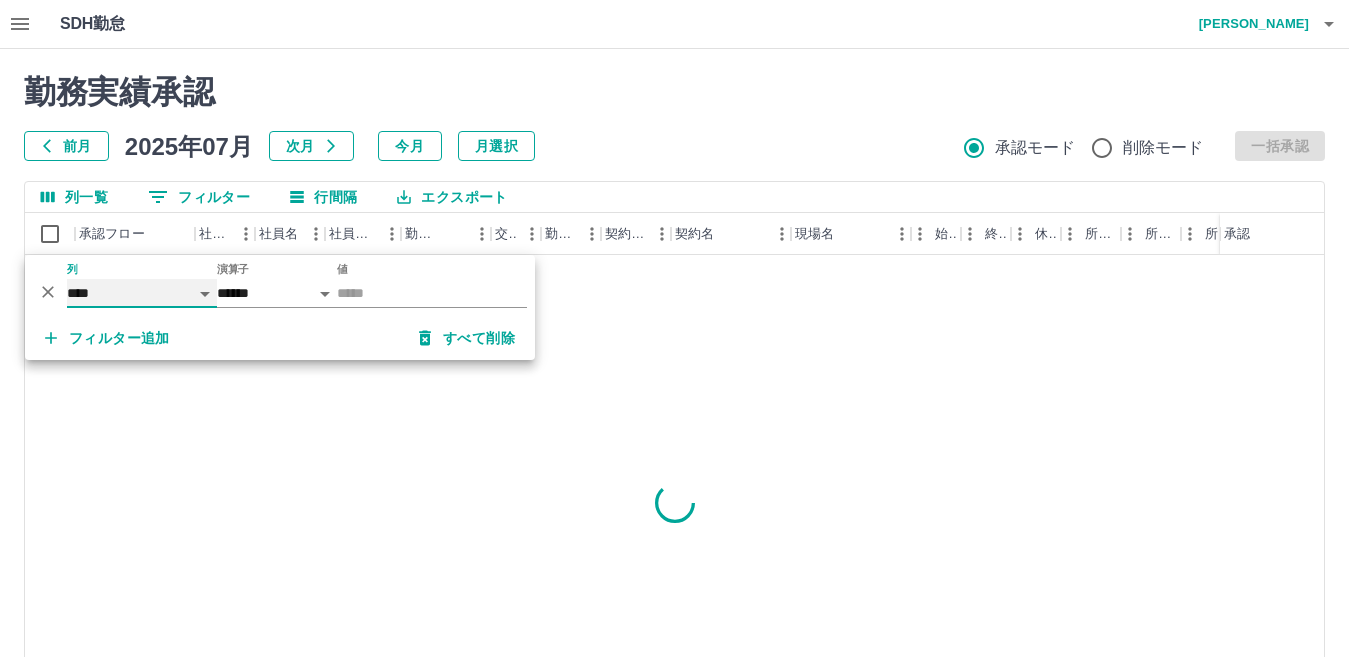 click on "**** *** **** *** *** **** ***** *** *** ** ** ** **** **** **** ** ** *** **** *****" at bounding box center (142, 293) 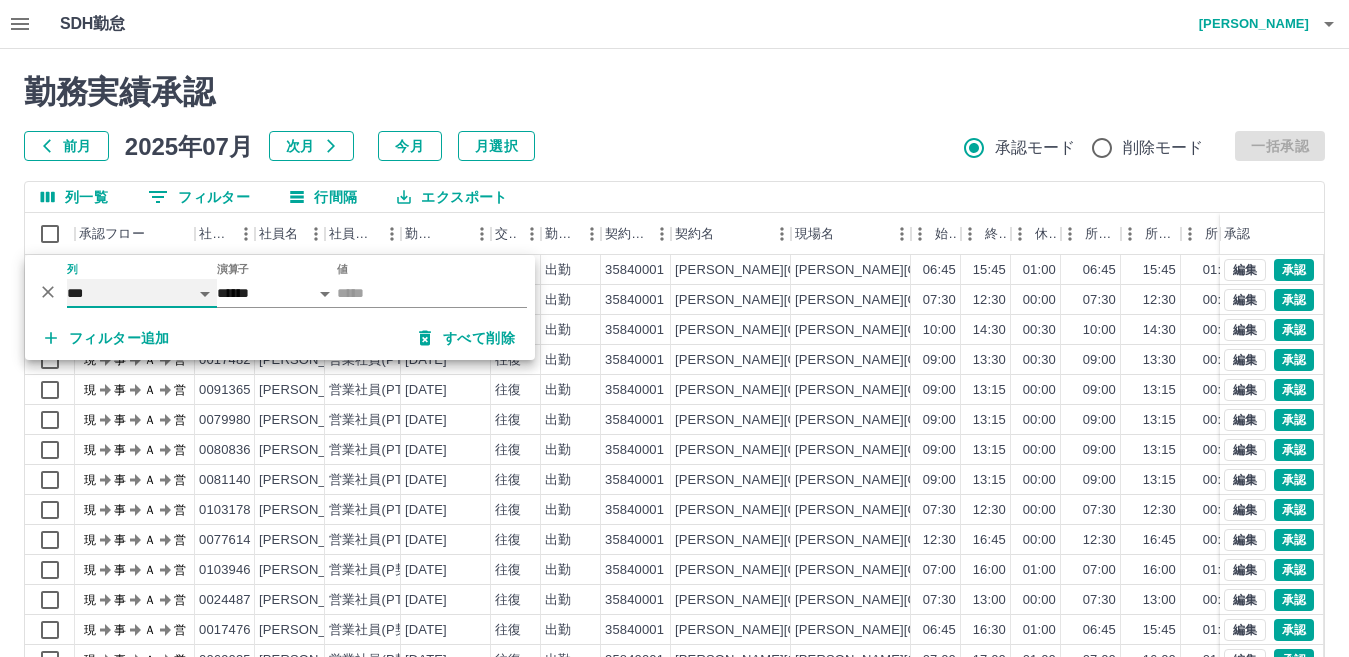 click on "**** *** **** *** *** **** ***** *** *** ** ** ** **** **** **** ** ** *** **** *****" at bounding box center (142, 293) 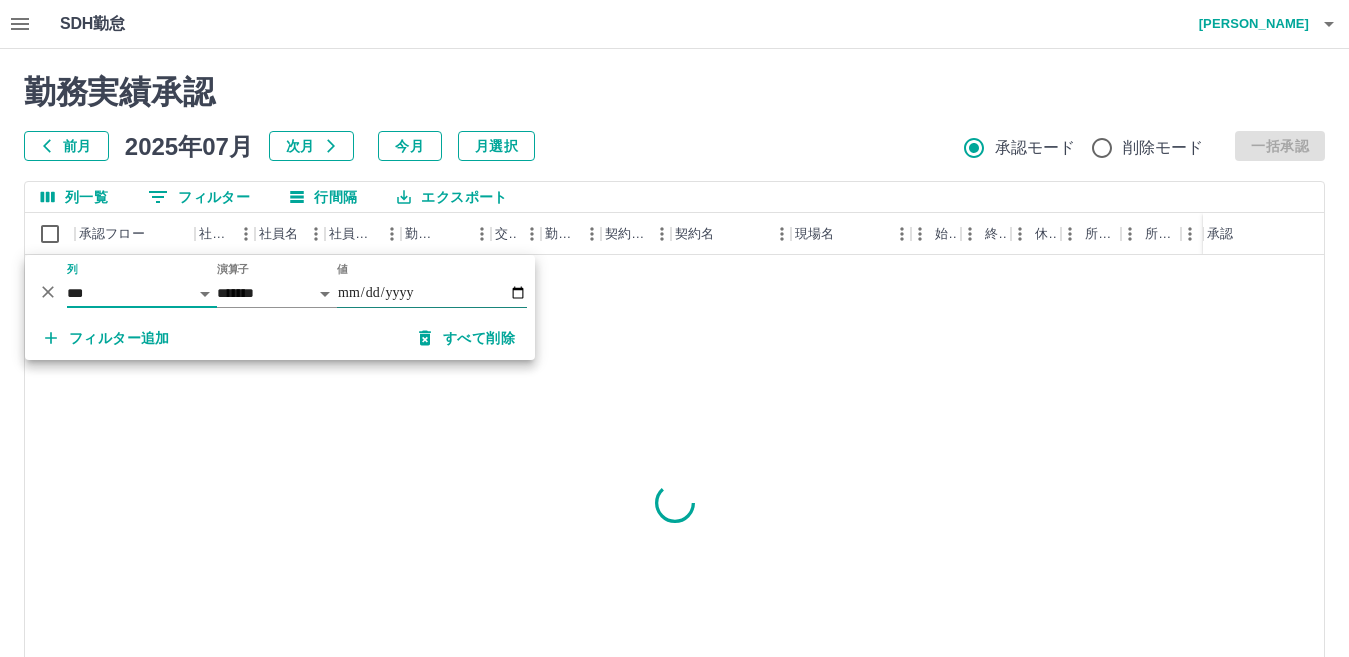 click on "値" at bounding box center [432, 293] 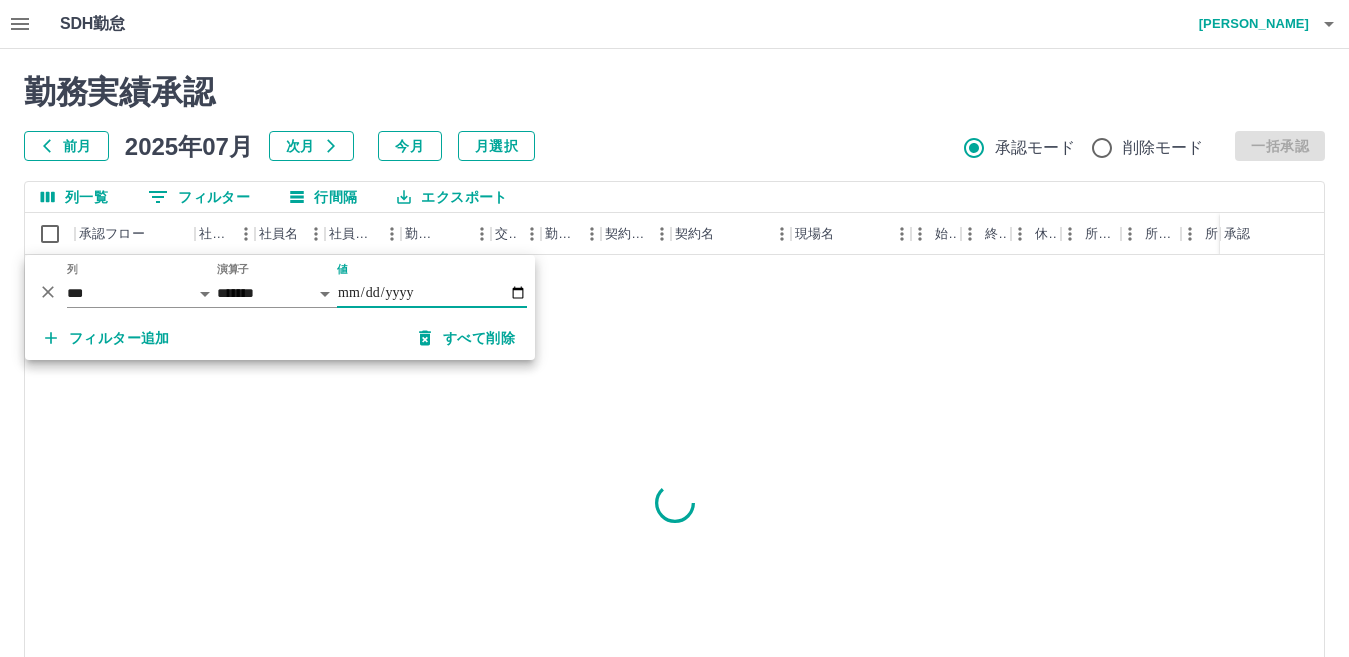 click on "値" at bounding box center (432, 293) 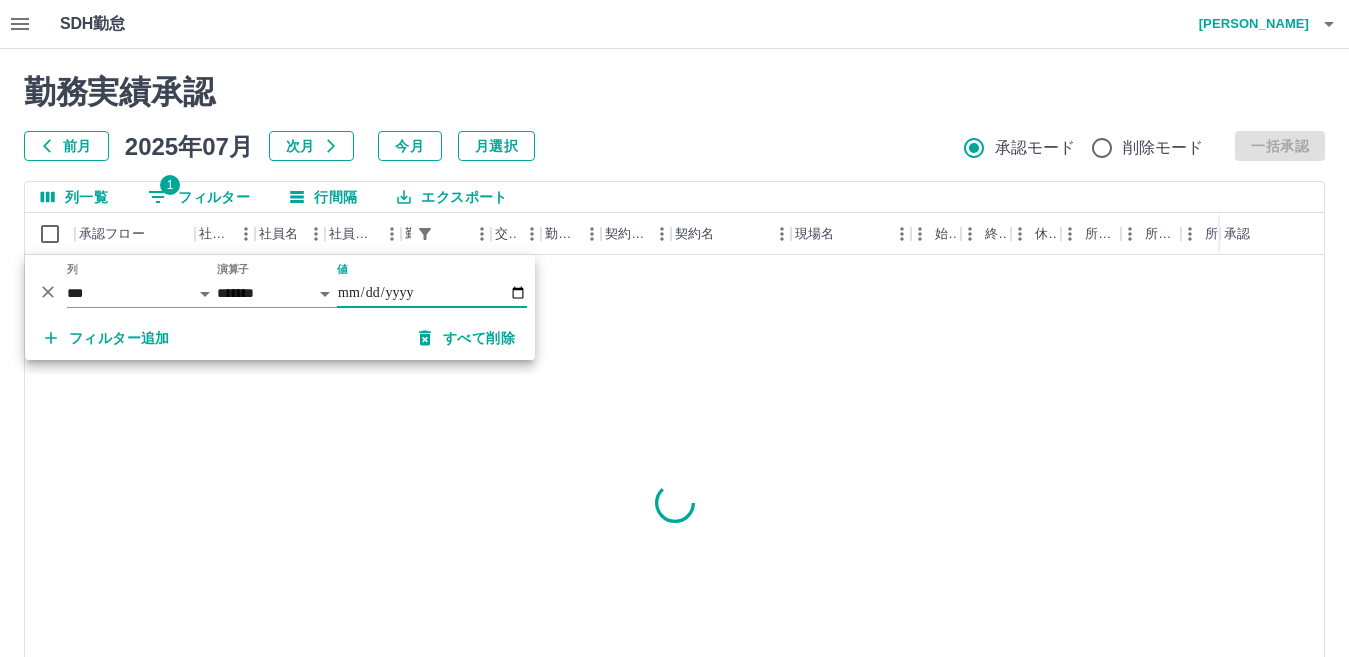 click on "勤務実績承認 前月 2025年07月 次月 今月 月選択 承認モード 削除モード 一括承認 列一覧 1 フィルター 行間隔 エクスポート 承認フロー 社員番号 社員名 社員区分 勤務日 交通費 勤務区分 契約コード 契約名 現場名 始業 終業 休憩 所定開始 所定終業 所定休憩 拘束 勤務 遅刻等 コメント ステータス 承認 ページあたりの行数: 20 ** 1～20 / 234" at bounding box center (674, 447) 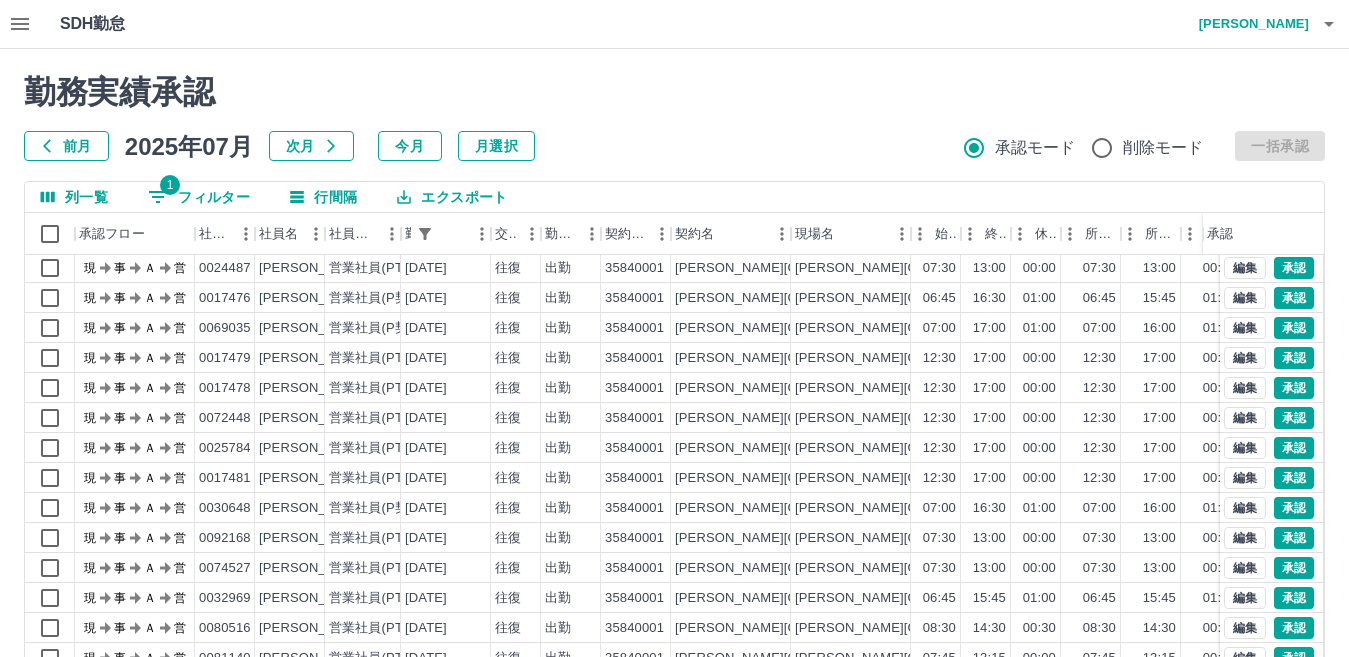 scroll, scrollTop: 104, scrollLeft: 0, axis: vertical 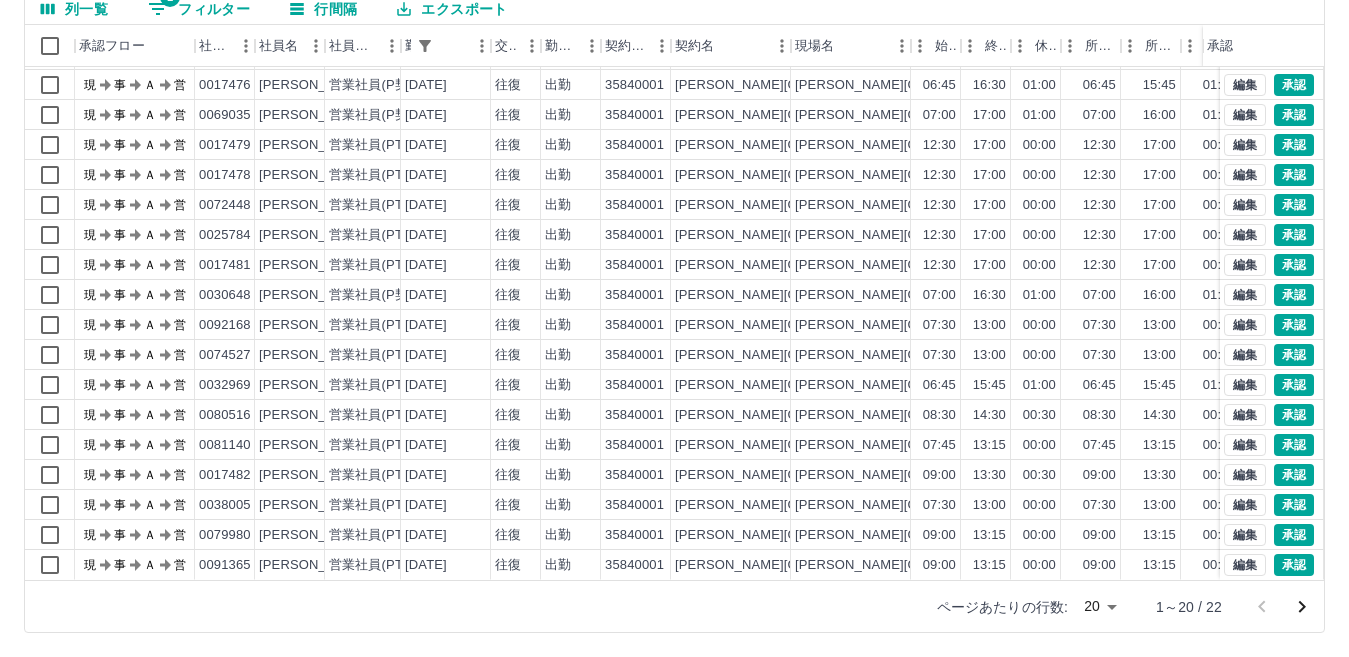 click on "SDH勤怠 渡邉　たか子 勤務実績承認 前月 2025年07月 次月 今月 月選択 承認モード 削除モード 一括承認 列一覧 1 フィルター 行間隔 エクスポート 承認フロー 社員番号 社員名 社員区分 勤務日 交通費 勤務区分 契約コード 契約名 現場名 始業 終業 休憩 所定開始 所定終業 所定休憩 拘束 勤務 遅刻等 コメント ステータス 承認 現 事 Ａ 営 0103946 山谷　清彦 営業社員(P契約) 2025-07-11 往復 出勤 35840001 三島市 三島市立北中学校共同調理場 07:00 16:00 01:00 07:00 16:00 01:00 09:00 08:00 00:00 現場責任者承認待 現 事 Ａ 営 0024487 瀧口　暁子 営業社員(PT契約) 2025-07-11 往復 出勤 35840001 三島市 三島市立北中学校共同調理場 07:30 13:00 00:00 07:30 13:00 00:00 05:30 05:30 00:00 現場責任者承認待 現 事 Ａ 営 0017476 向原　律途江 営業社員(P契約) 2025-07-11 往復 出勤 35840001 三島市 06:45 16:30 01:00 06:45 15:45" at bounding box center [674, 234] 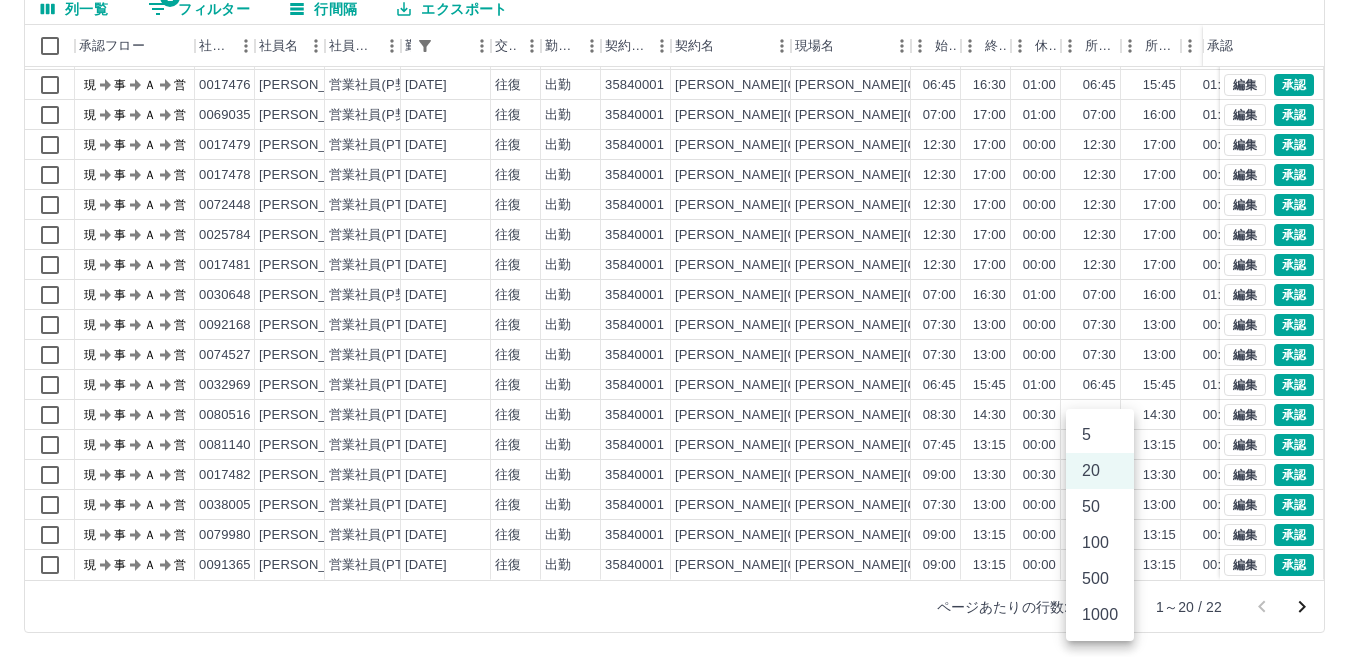 click on "50" at bounding box center (1100, 507) 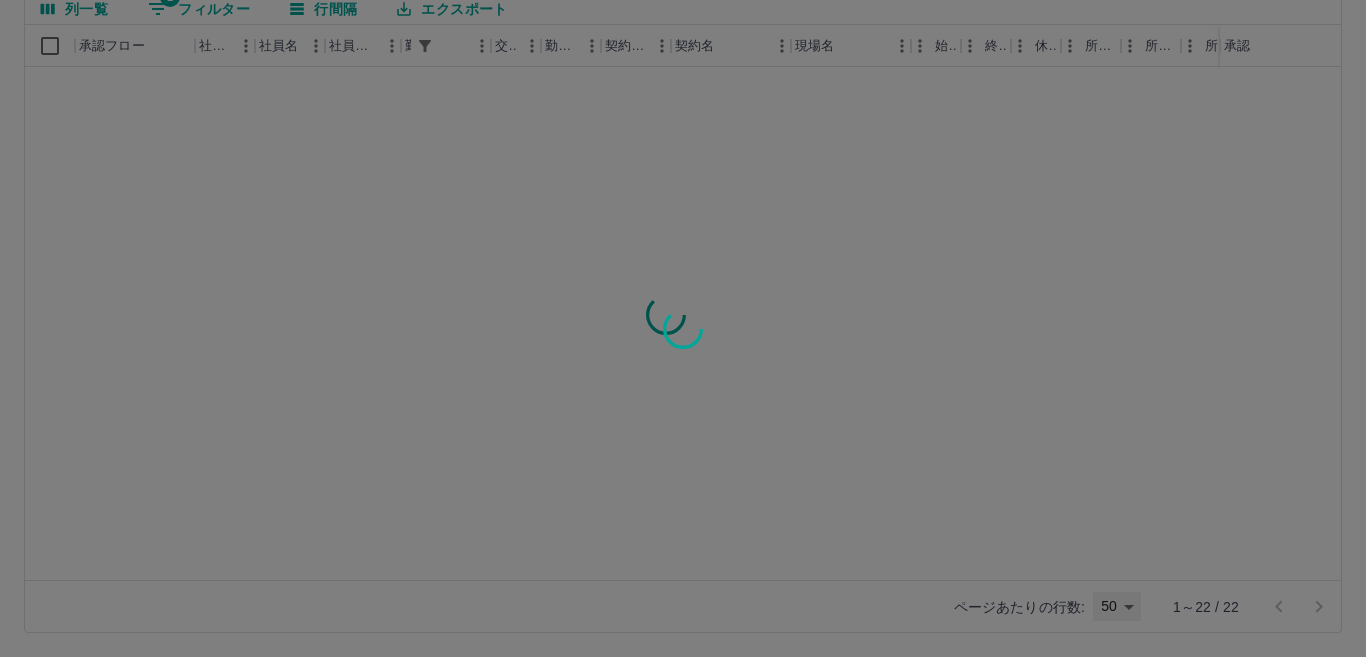 type on "**" 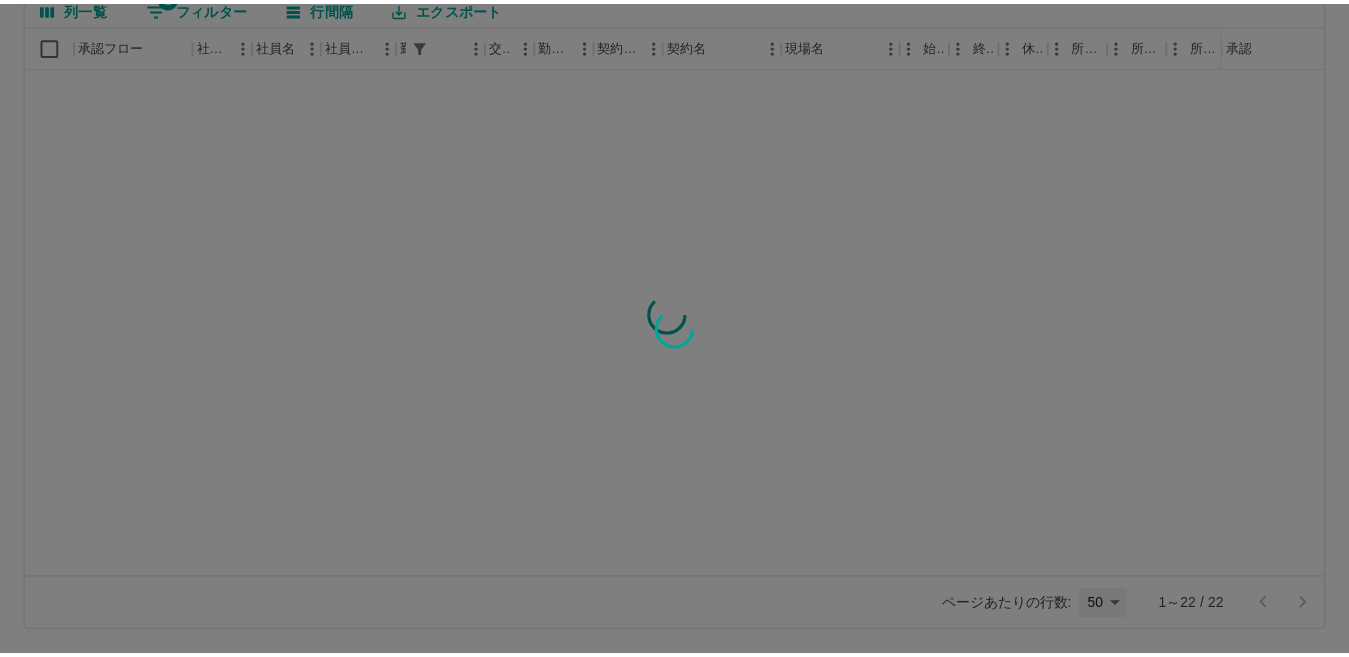scroll, scrollTop: 0, scrollLeft: 0, axis: both 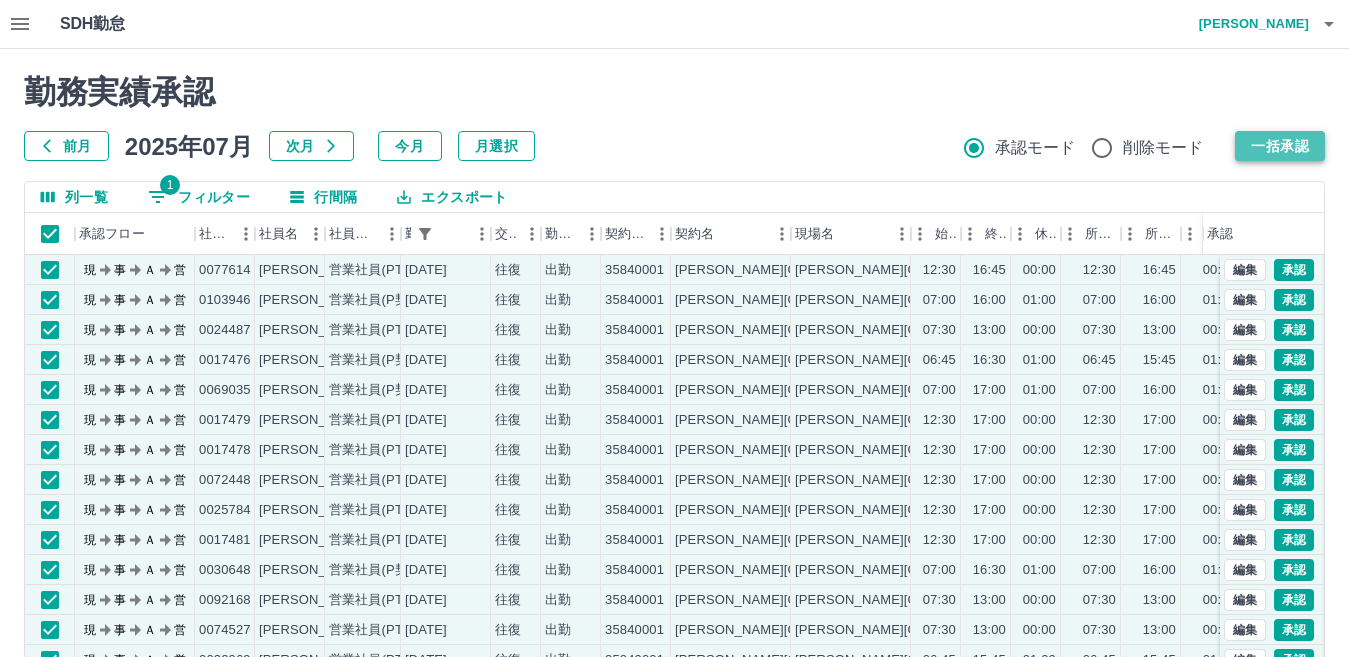 click on "一括承認" at bounding box center [1280, 146] 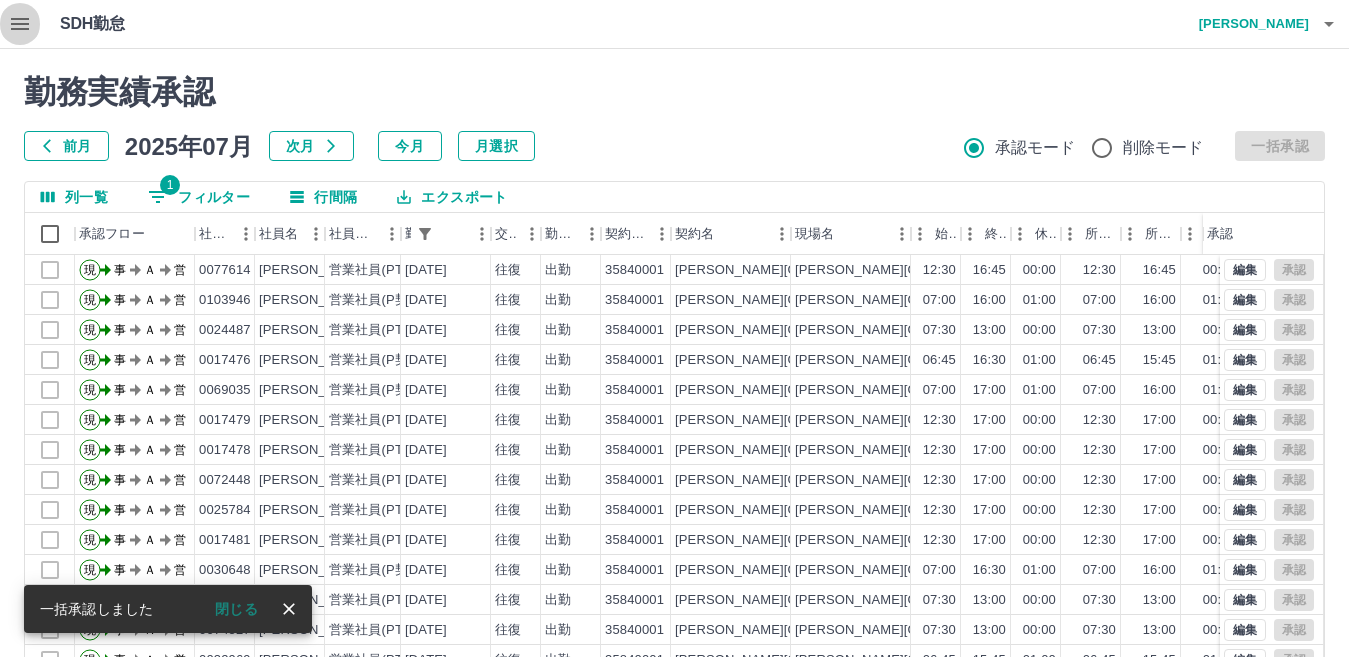 click 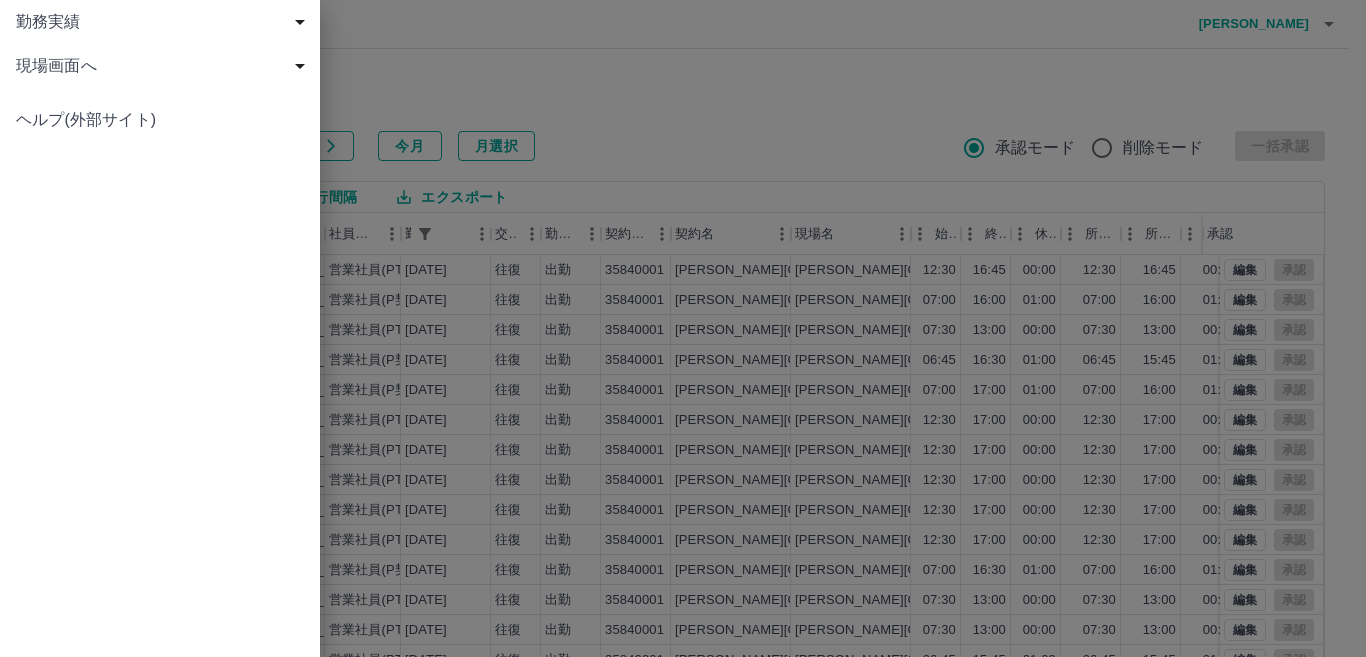 click at bounding box center [683, 328] 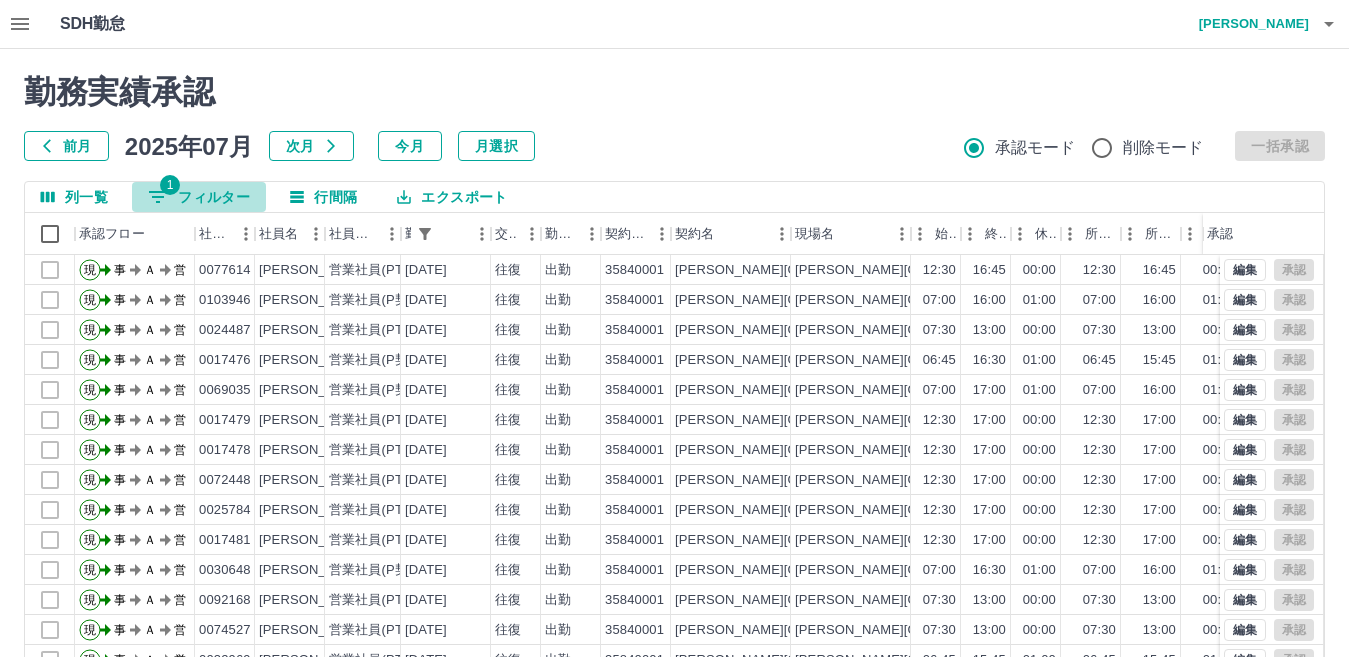 click on "1 フィルター" at bounding box center [199, 197] 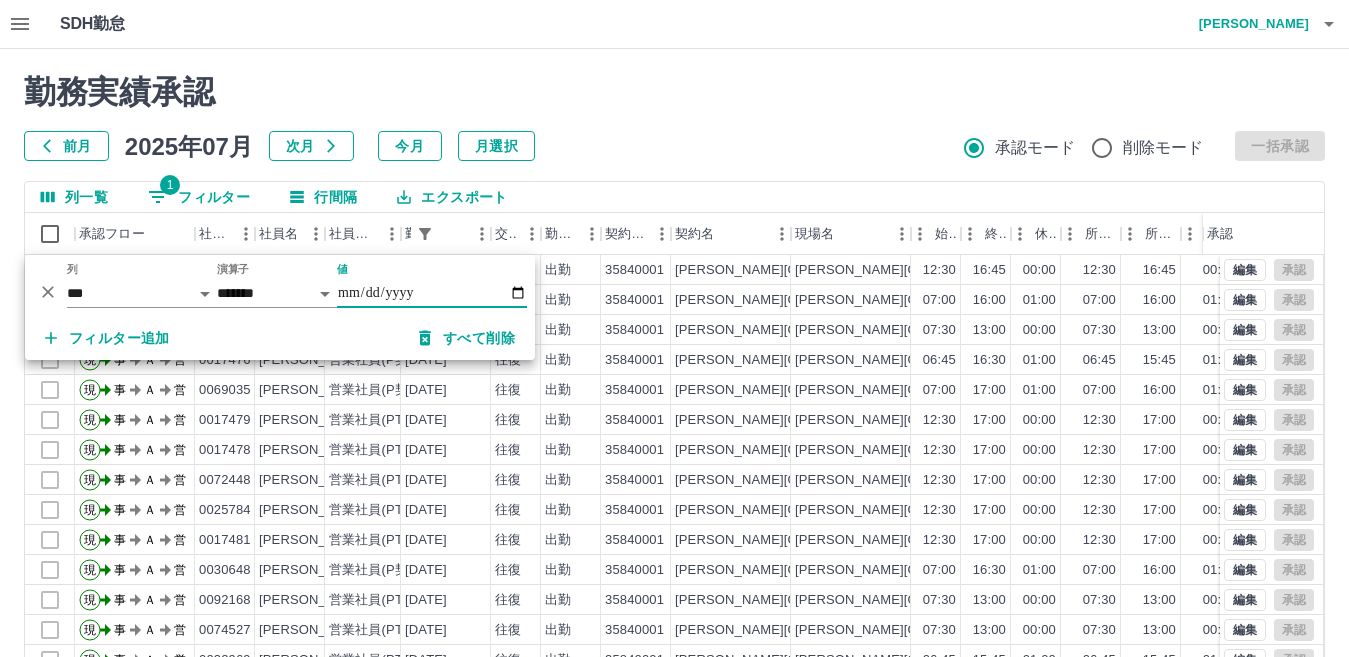 click on "**********" at bounding box center [432, 293] 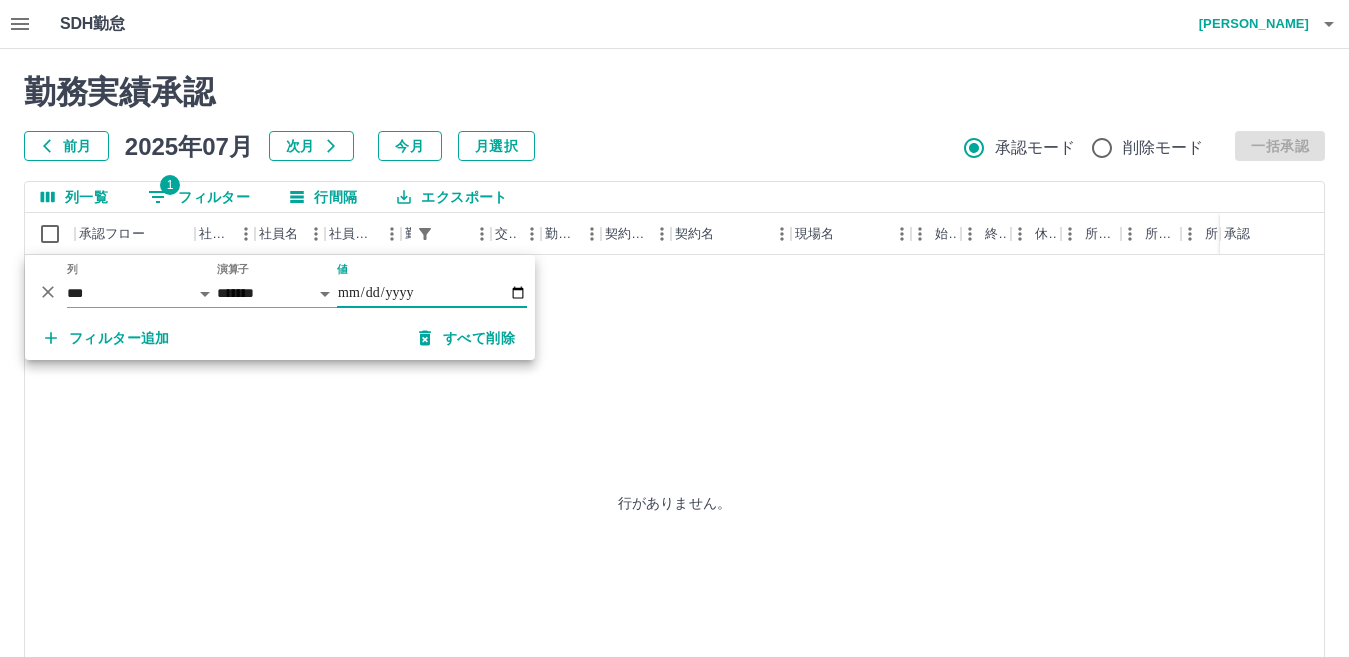 click on "**********" at bounding box center (432, 293) 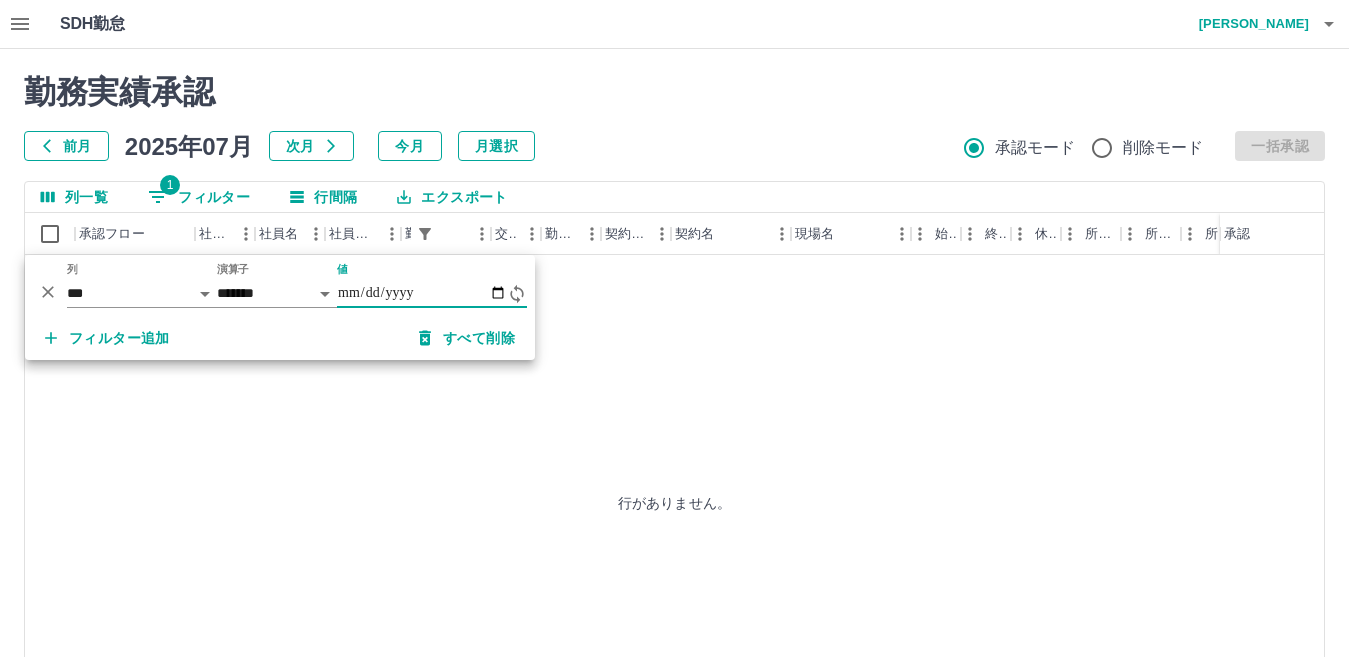 click at bounding box center (674, 328) 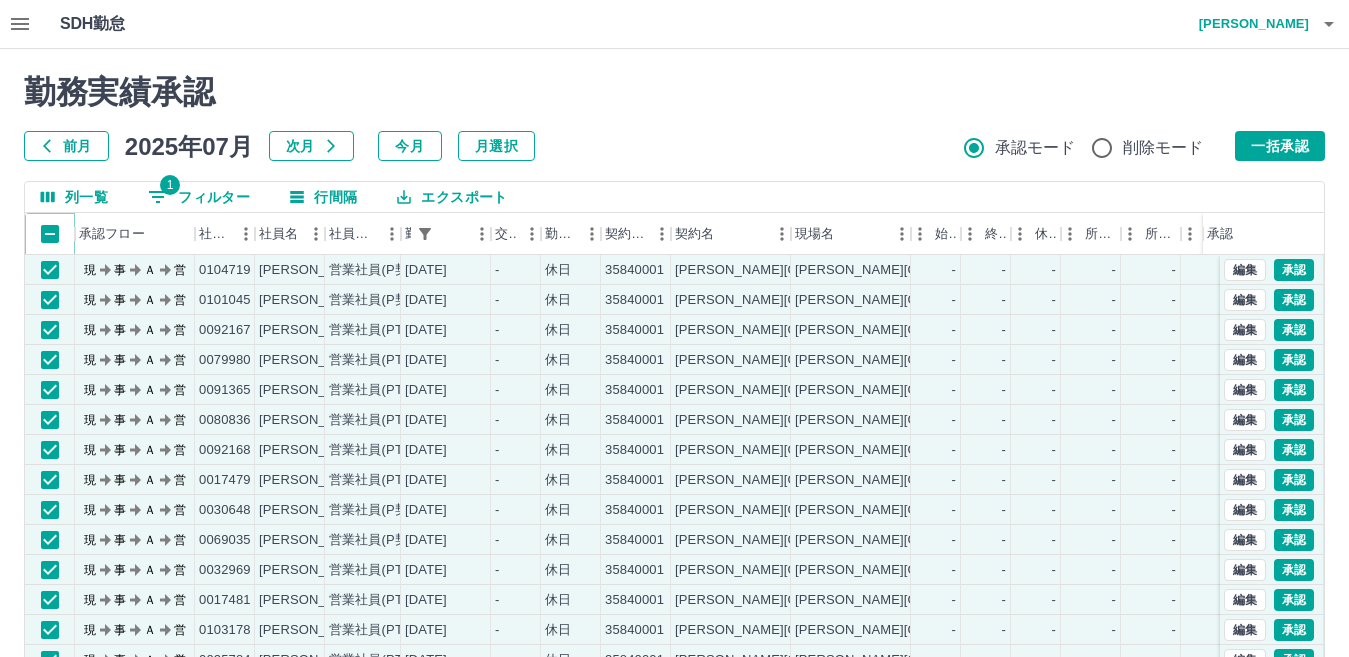 scroll, scrollTop: 284, scrollLeft: 0, axis: vertical 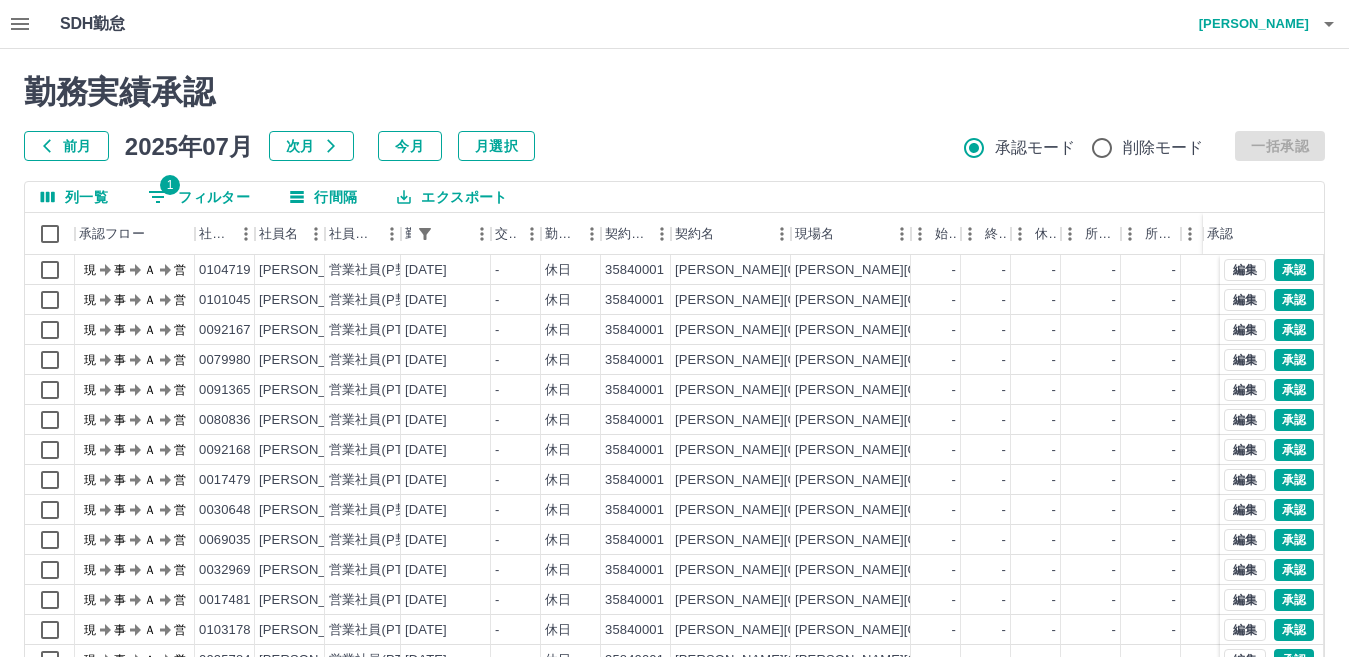 click on "1 フィルター" at bounding box center (199, 197) 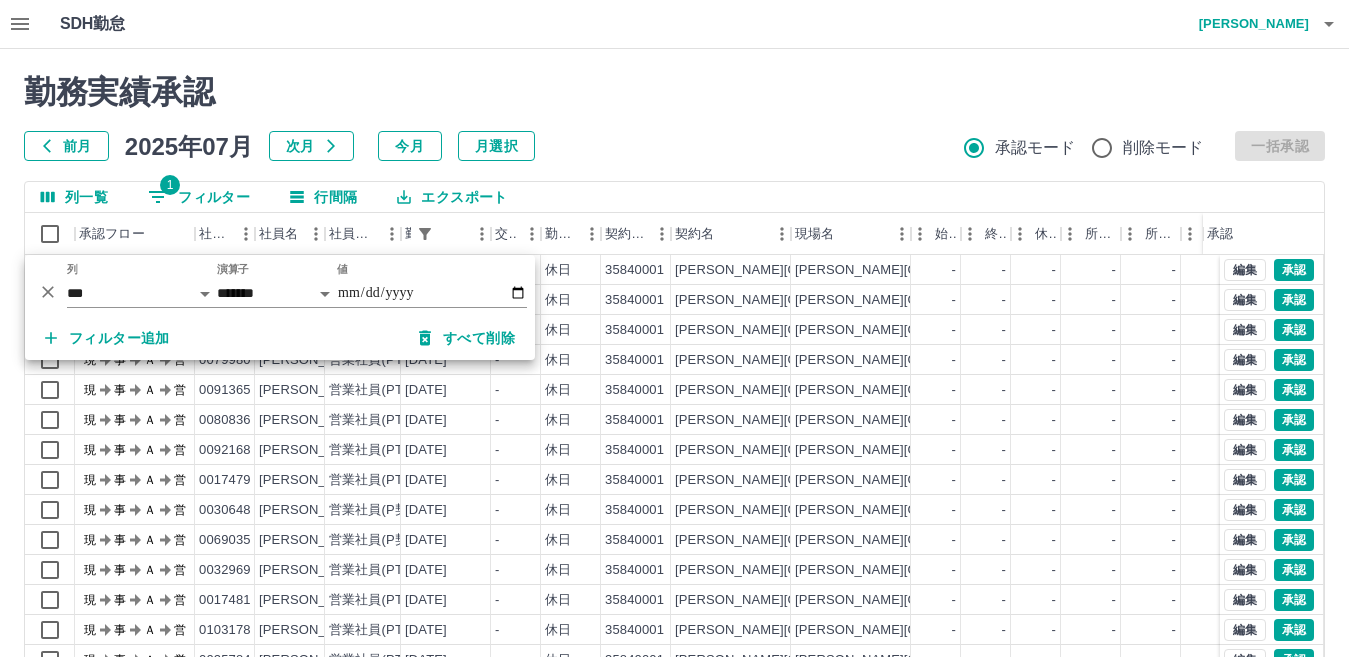 click on "勤務実績承認 前月 2025年07月 次月 今月 月選択 承認モード 削除モード 一括承認 列一覧 1 フィルター 行間隔 エクスポート 承認フロー 社員番号 社員名 社員区分 勤務日 交通費 勤務区分 契約コード 契約名 現場名 始業 終業 休憩 所定開始 所定終業 所定休憩 拘束 勤務 遅刻等 コメント ステータス 承認 現 事 Ａ 営 0104719 勝又　美恵子 営業社員(P契約) 2025-07-05  -  休日 35840001 三島市 三島市立北中学校共同調理場 - - - - - - 00:00 00:00 00:00 現場責任者承認待 現 事 Ａ 営 0101045 佐々木　純子 営業社員(P契約) 2025-07-05  -  休日 35840001 三島市 三島市立北中学校共同調理場 - - - - - - 00:00 00:00 00:00 現場責任者承認待 現 事 Ａ 営 0092167 勝又　佳代子 営業社員(PT契約) 2025-07-05  -  休日 35840001 三島市 三島市立北中学校共同調理場 - - - - - - 00:00 00:00 00:00 現場責任者承認待 現 事 Ａ -" at bounding box center (674, 447) 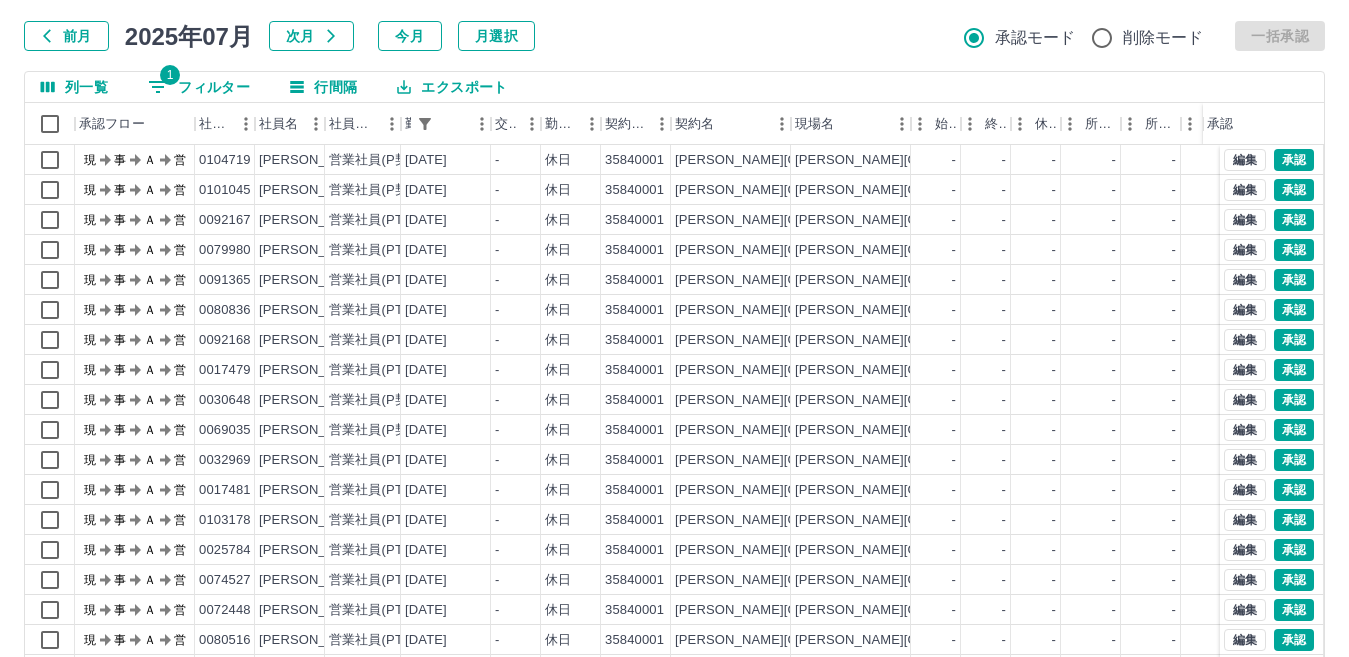 scroll, scrollTop: 188, scrollLeft: 0, axis: vertical 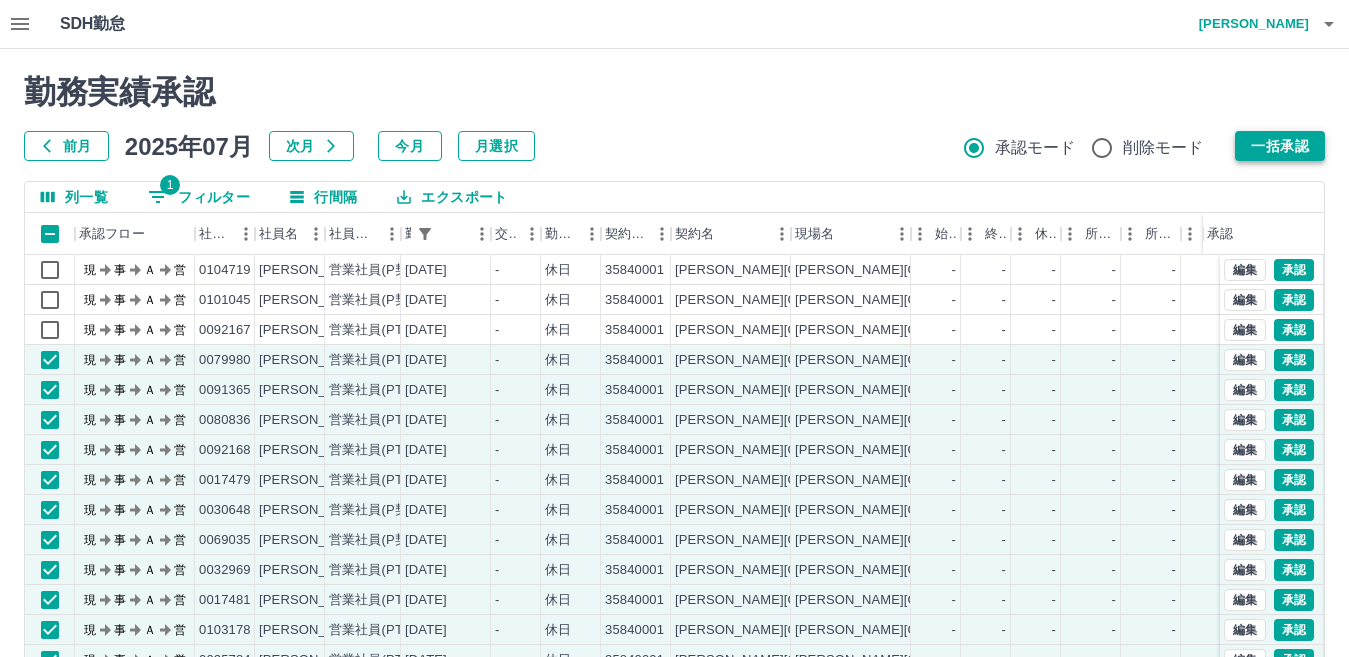 click on "一括承認" at bounding box center (1280, 146) 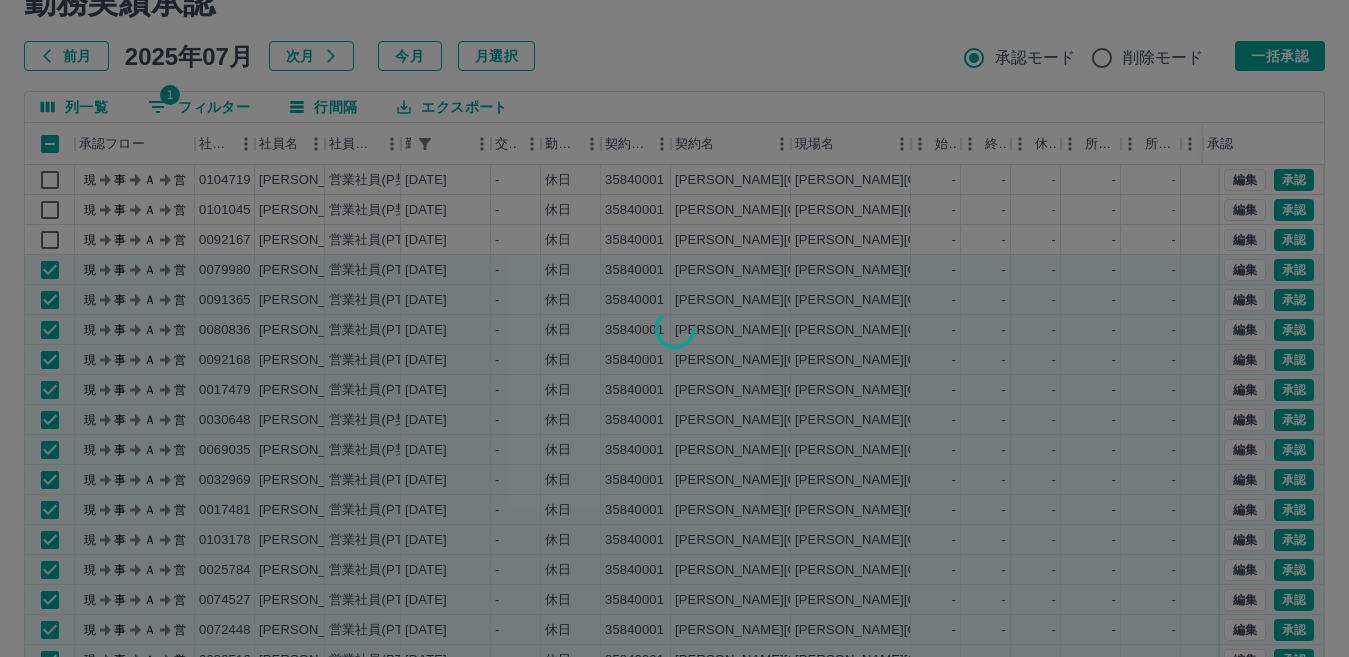 scroll, scrollTop: 188, scrollLeft: 0, axis: vertical 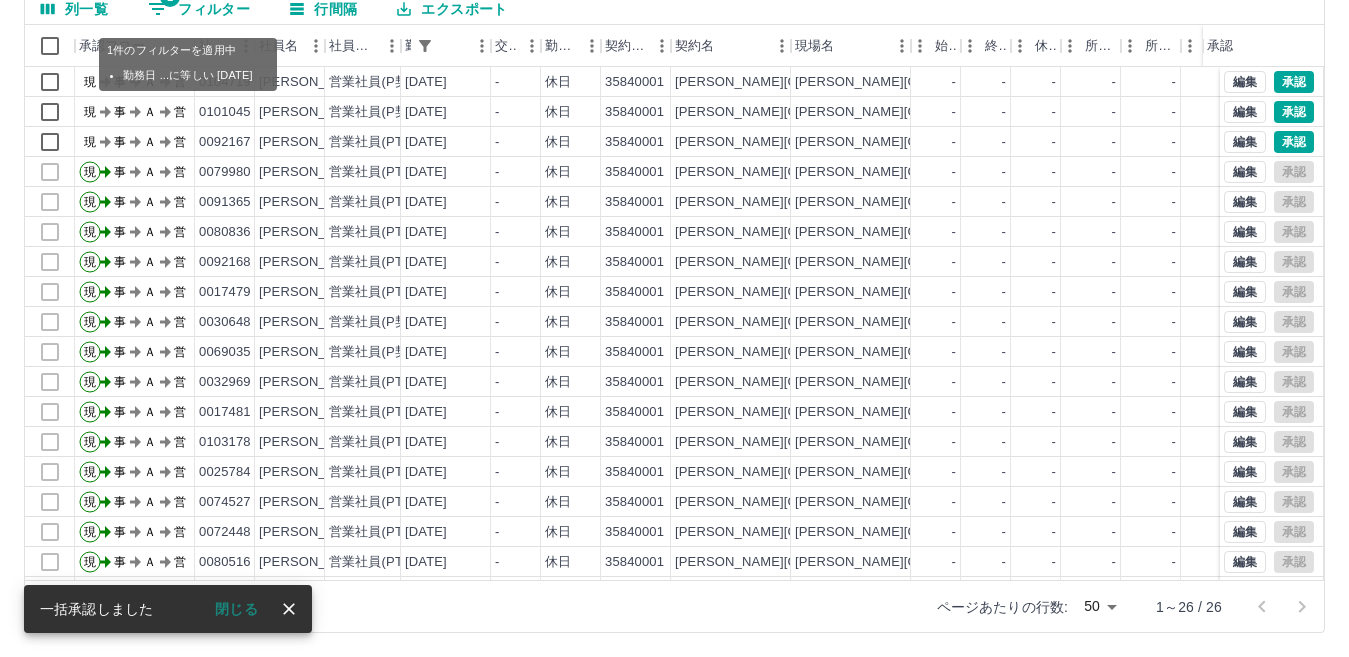 click on "1 フィルター" at bounding box center [199, 9] 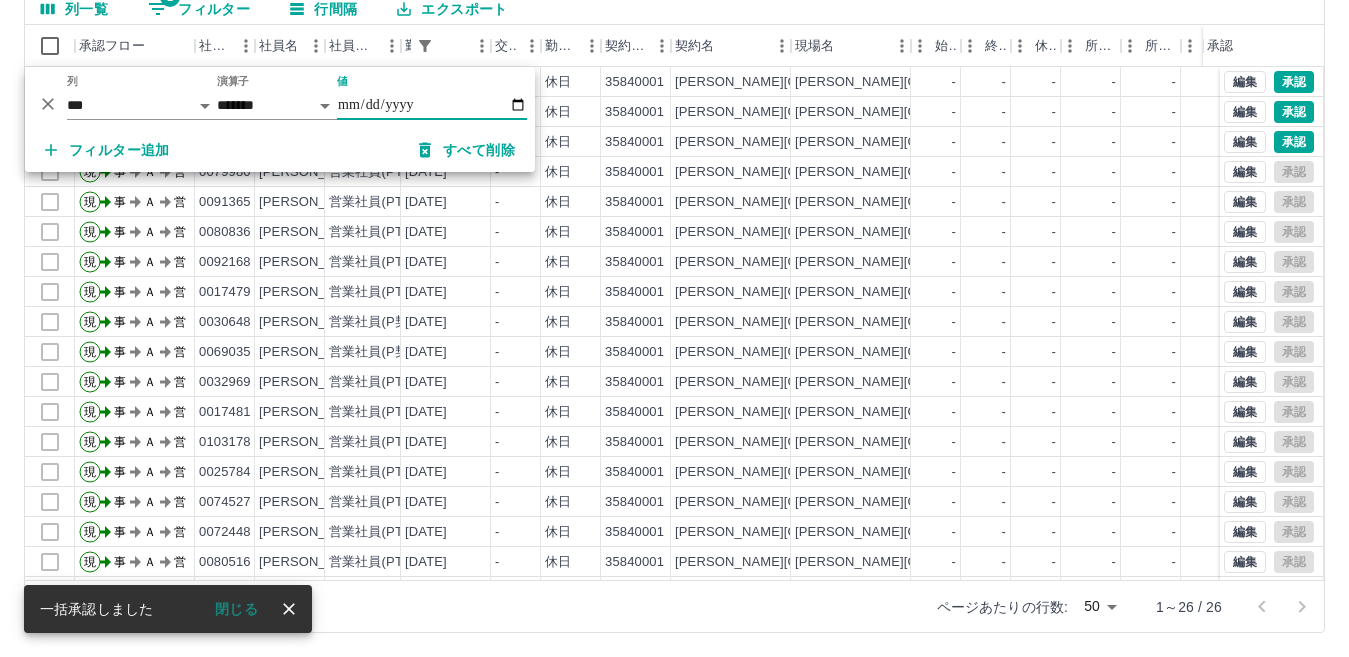click on "**********" at bounding box center [432, 105] 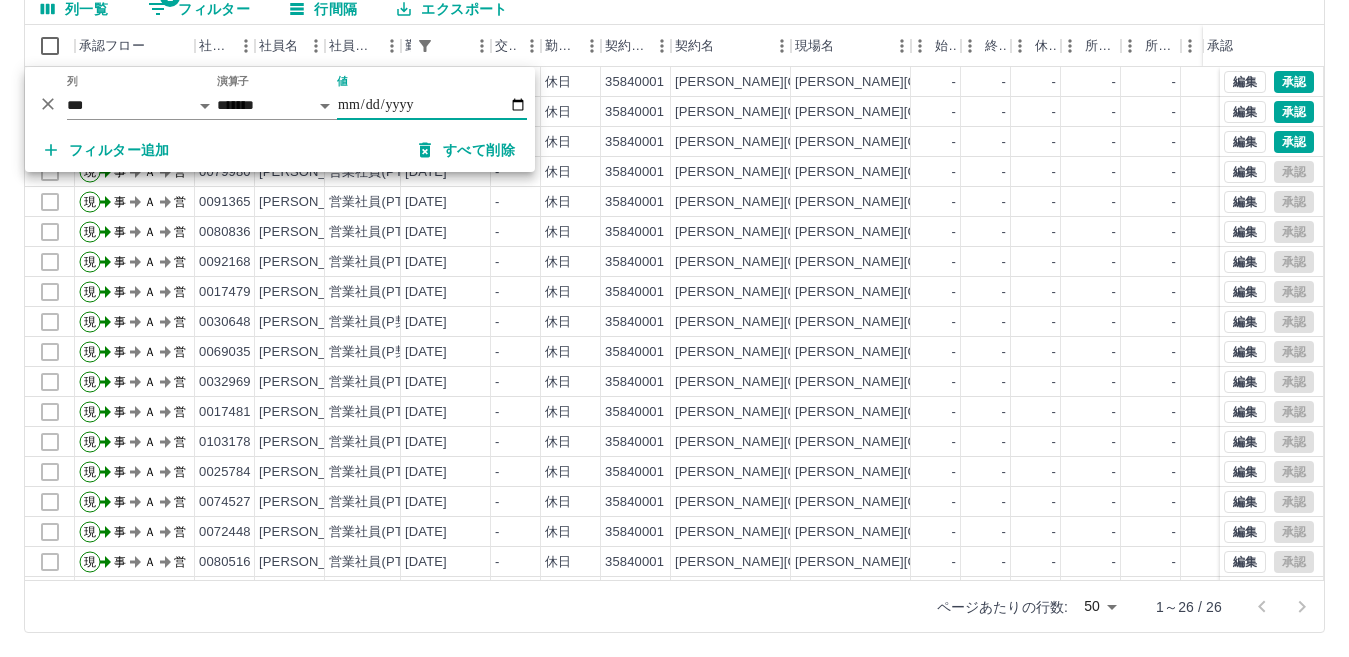type on "**********" 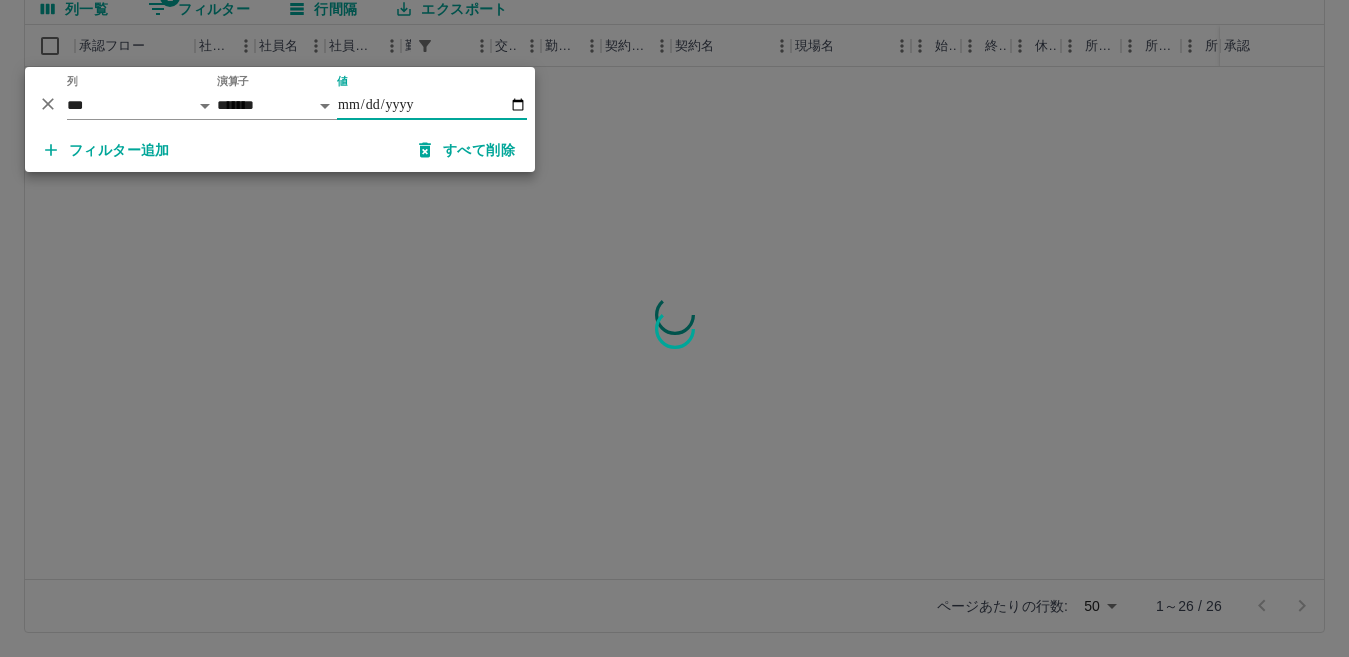 click at bounding box center (674, 328) 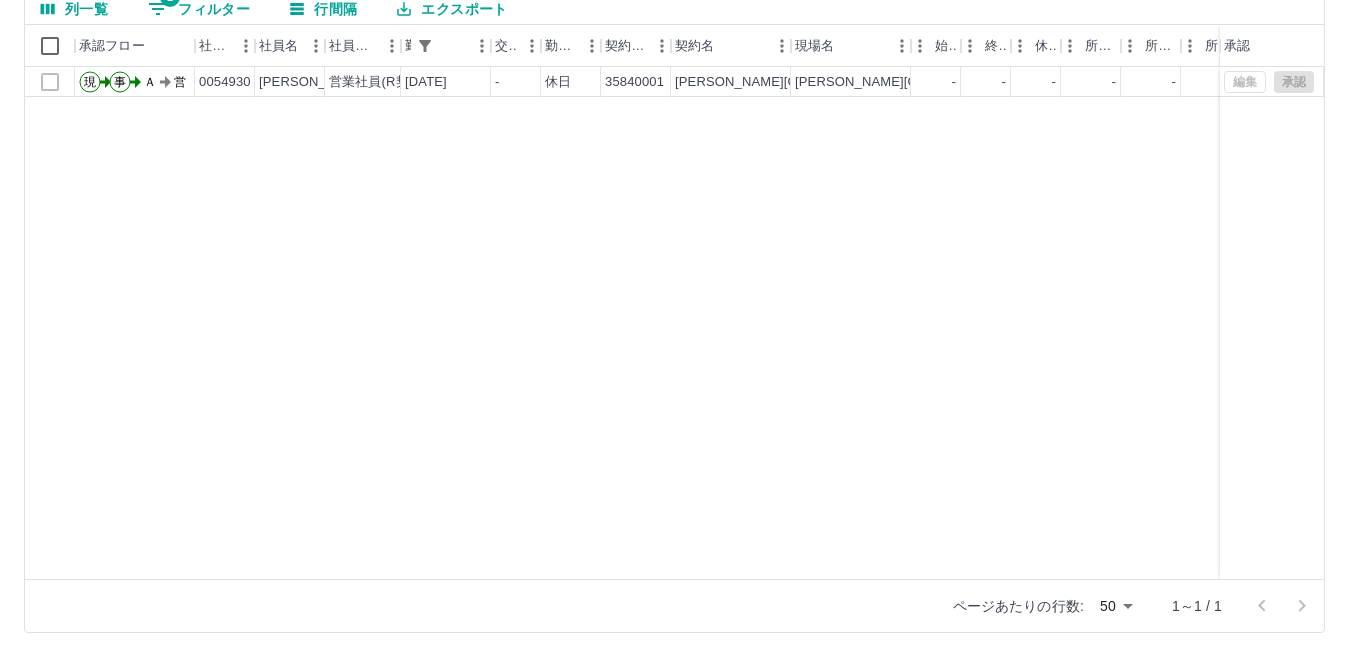 scroll, scrollTop: 0, scrollLeft: 0, axis: both 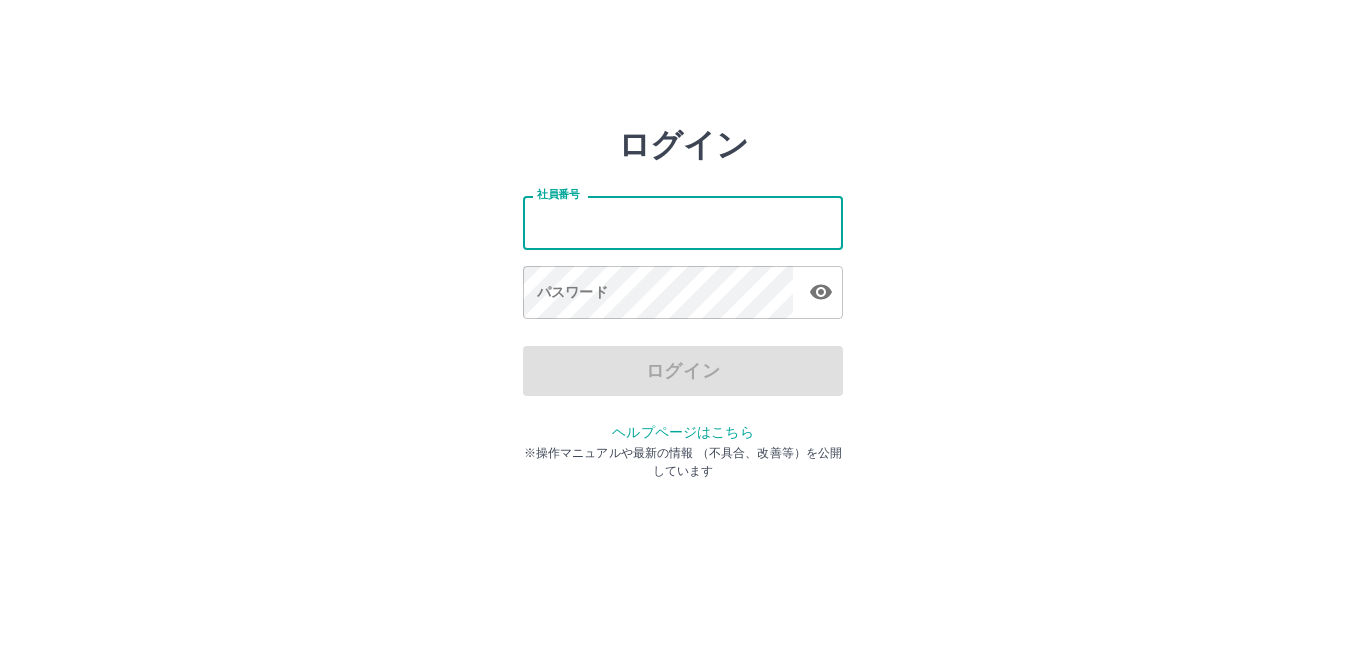 click on "社員番号" at bounding box center (683, 222) 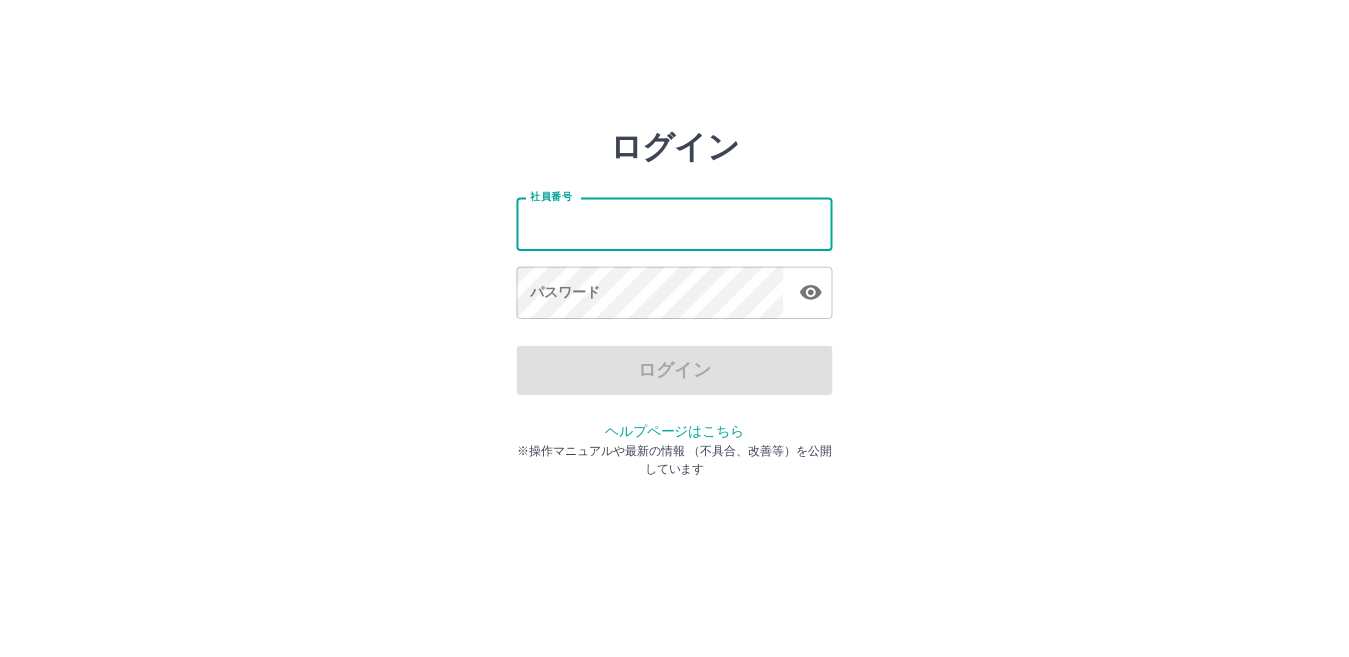scroll, scrollTop: 0, scrollLeft: 0, axis: both 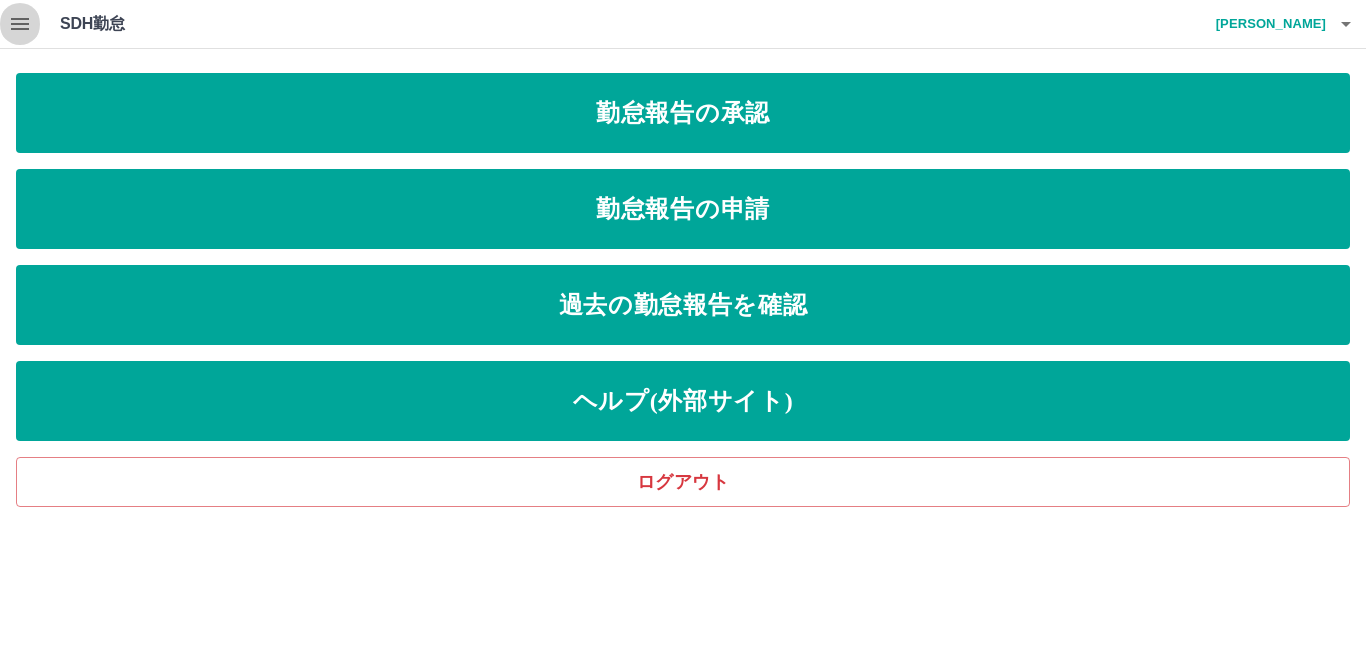 click 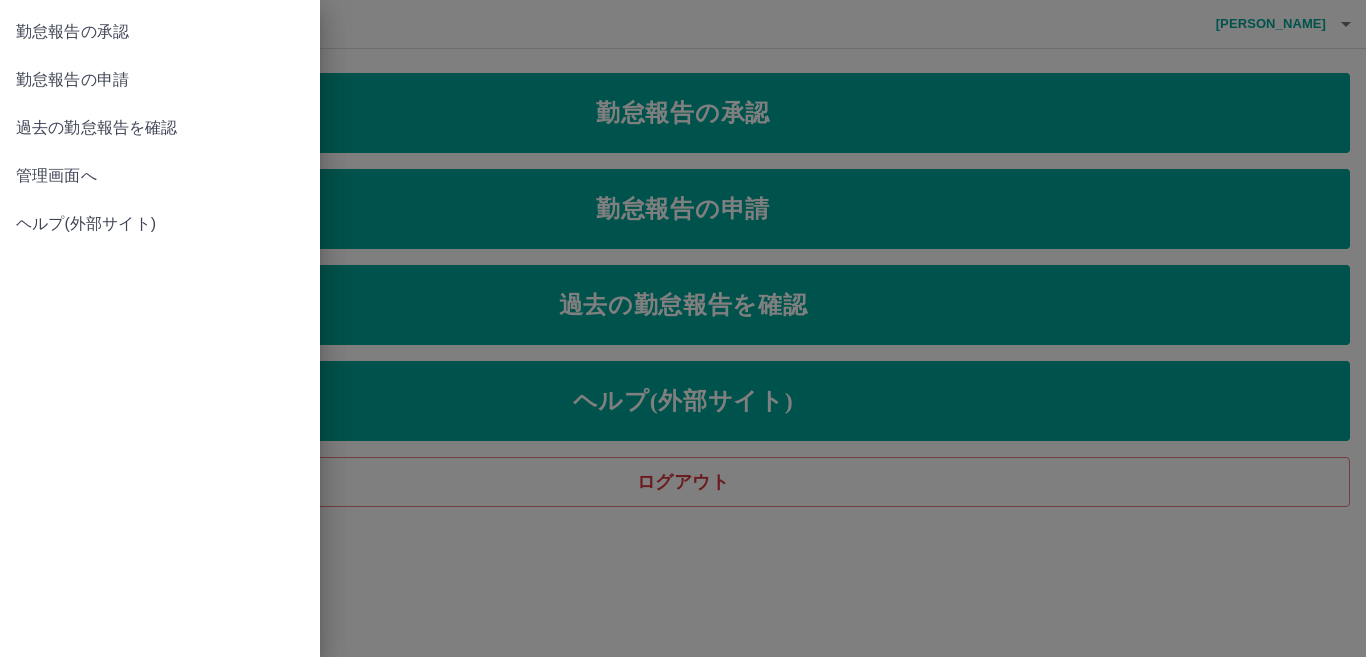 click on "管理画面へ" at bounding box center (160, 176) 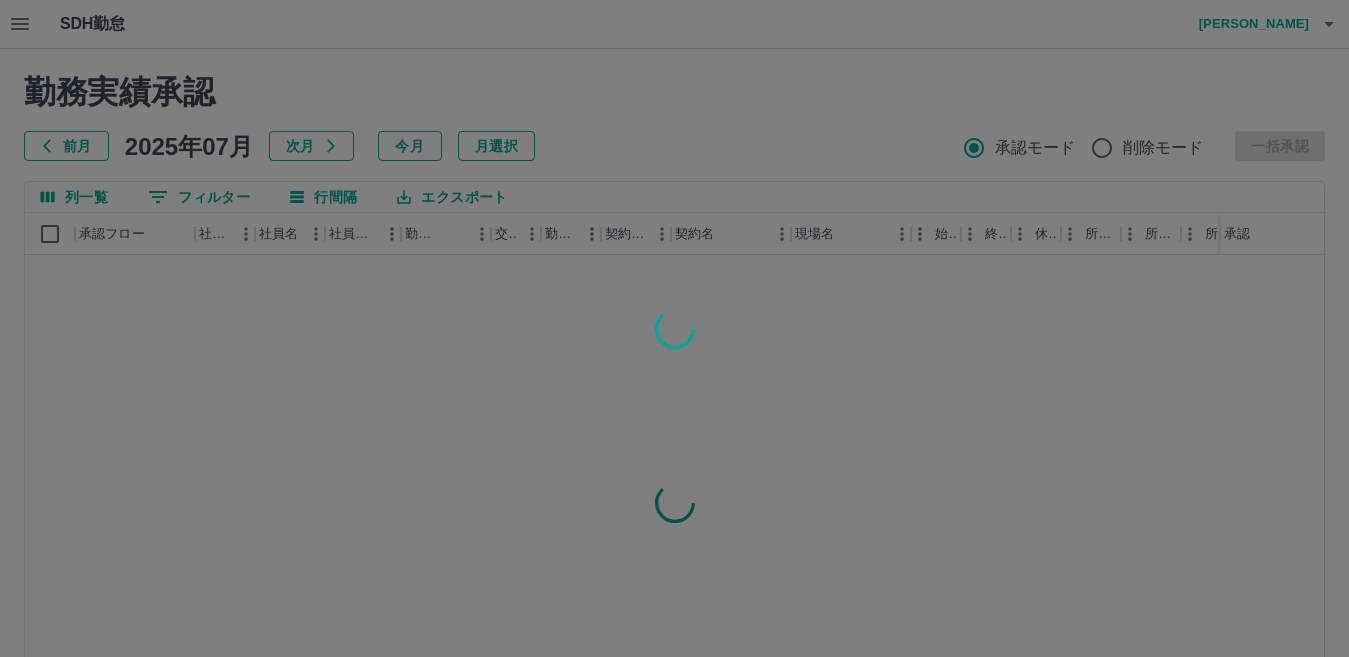 click at bounding box center [674, 328] 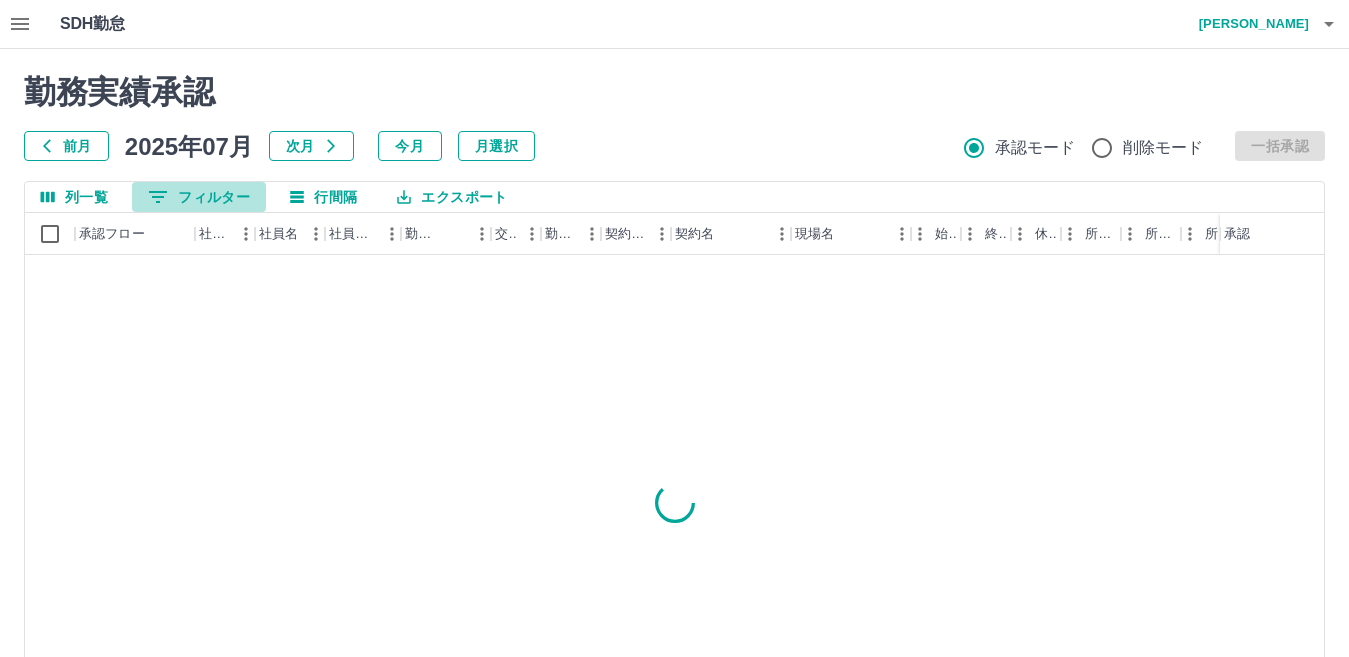 click on "0 フィルター" at bounding box center [199, 197] 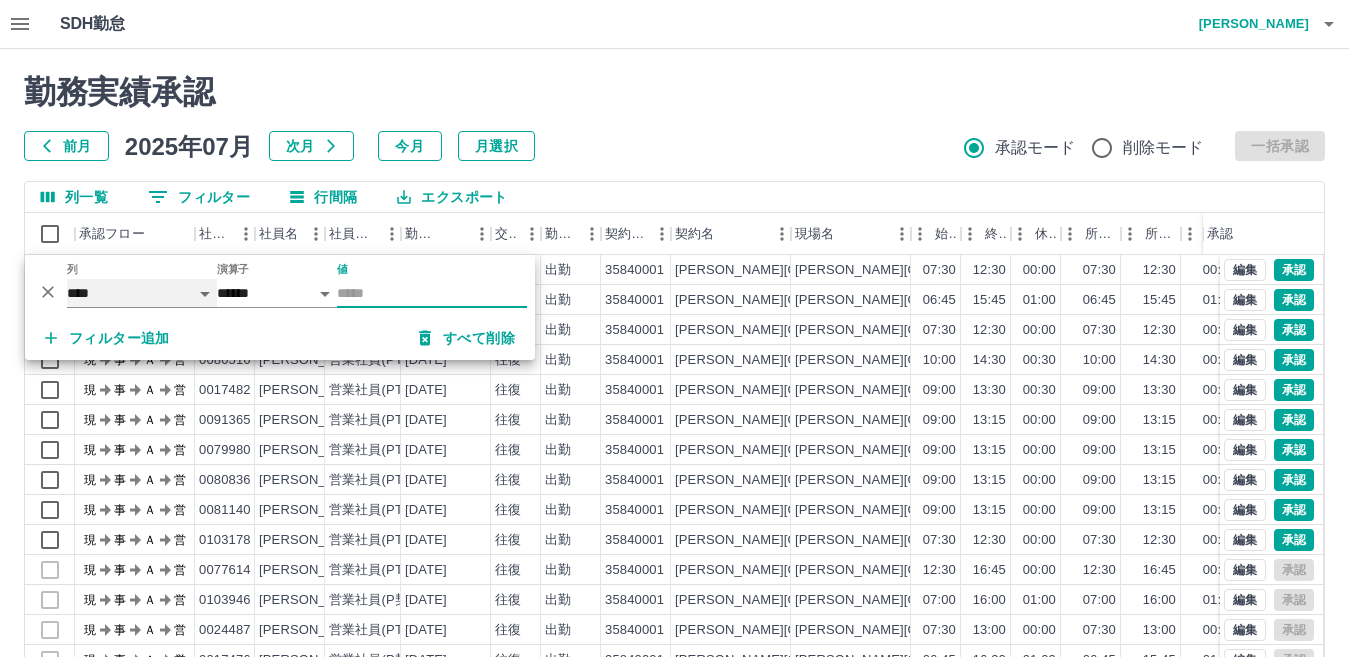 click on "**** *** **** *** *** **** ***** *** *** ** ** ** **** **** **** ** ** *** **** *****" at bounding box center [142, 293] 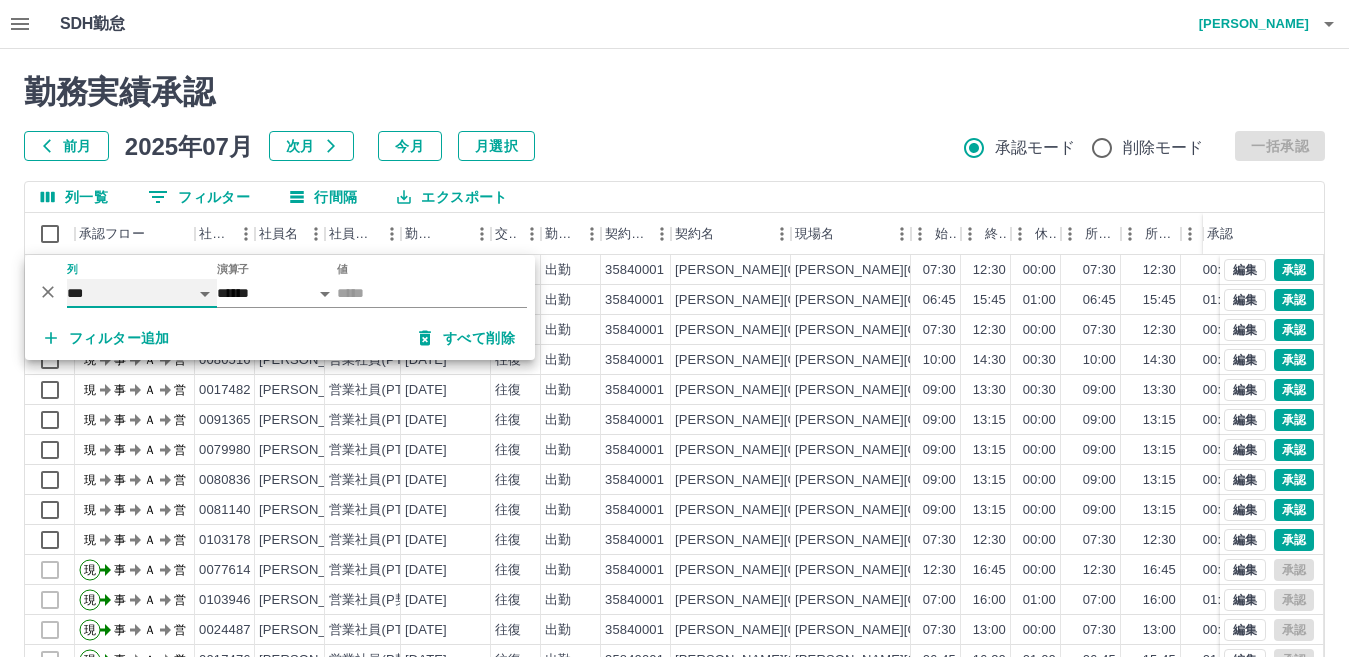 click on "**** *** **** *** *** **** ***** *** *** ** ** ** **** **** **** ** ** *** **** *****" at bounding box center (142, 293) 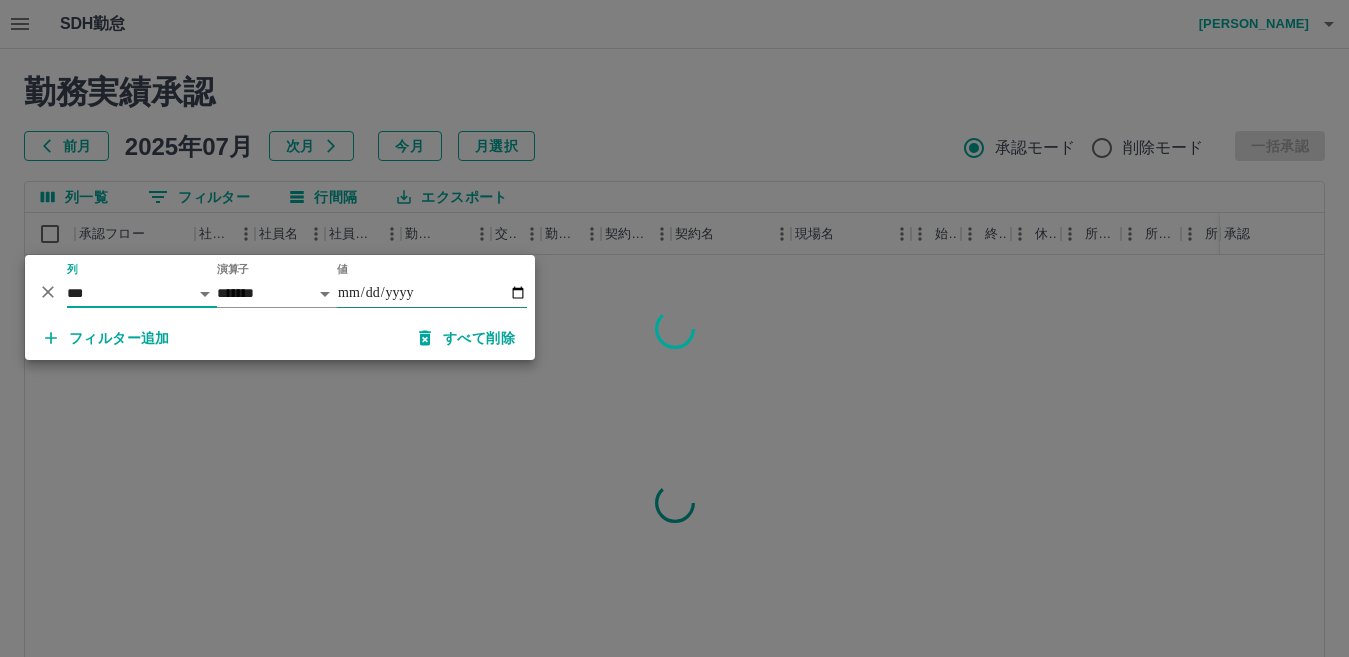 click on "値" at bounding box center [432, 293] 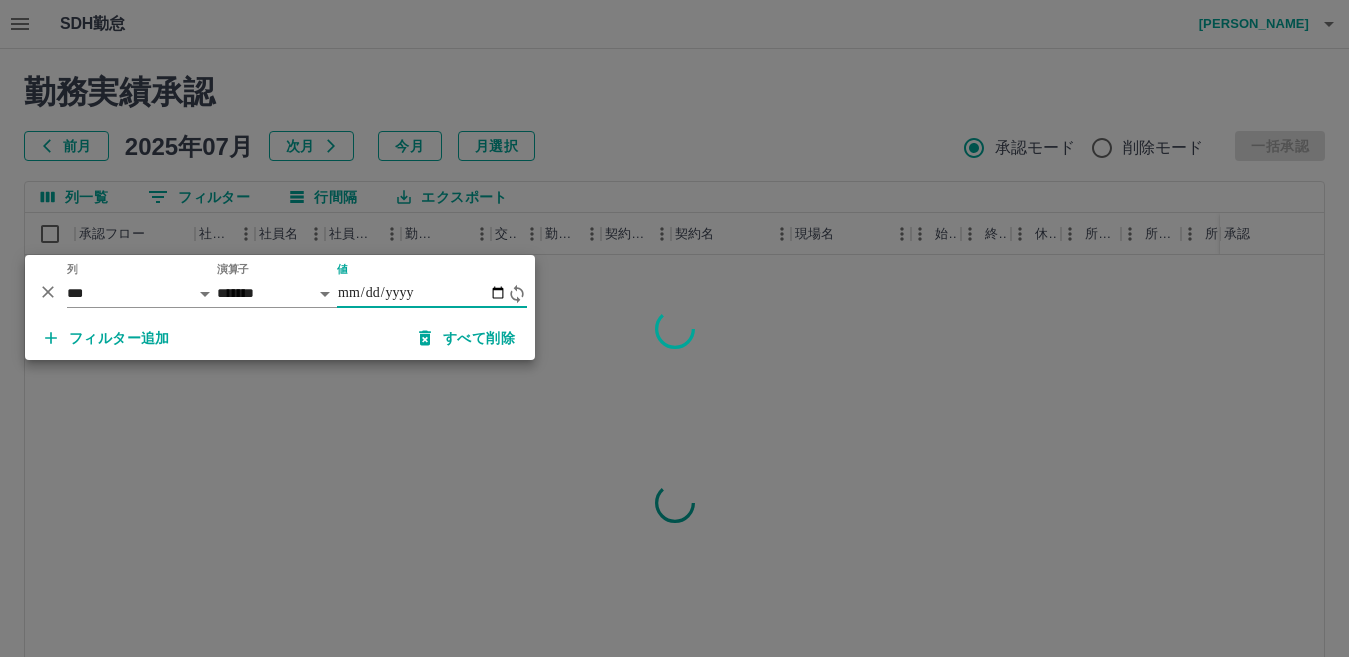 type on "**********" 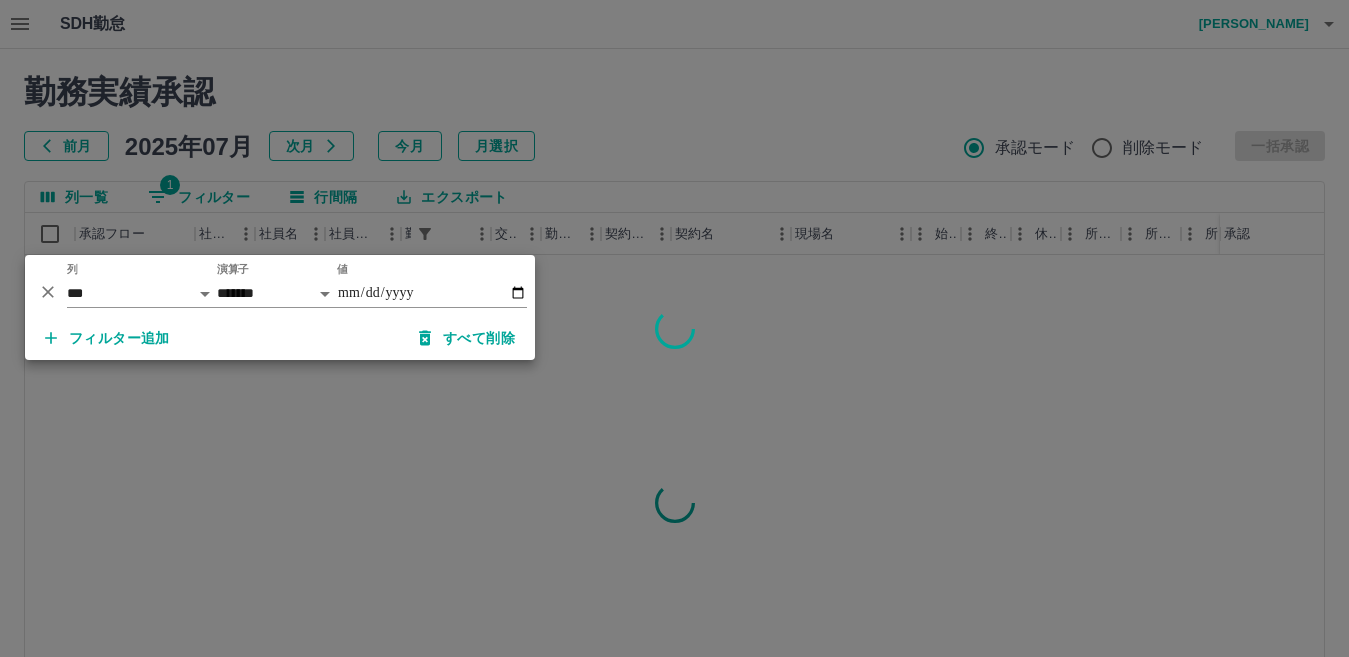 click at bounding box center [674, 328] 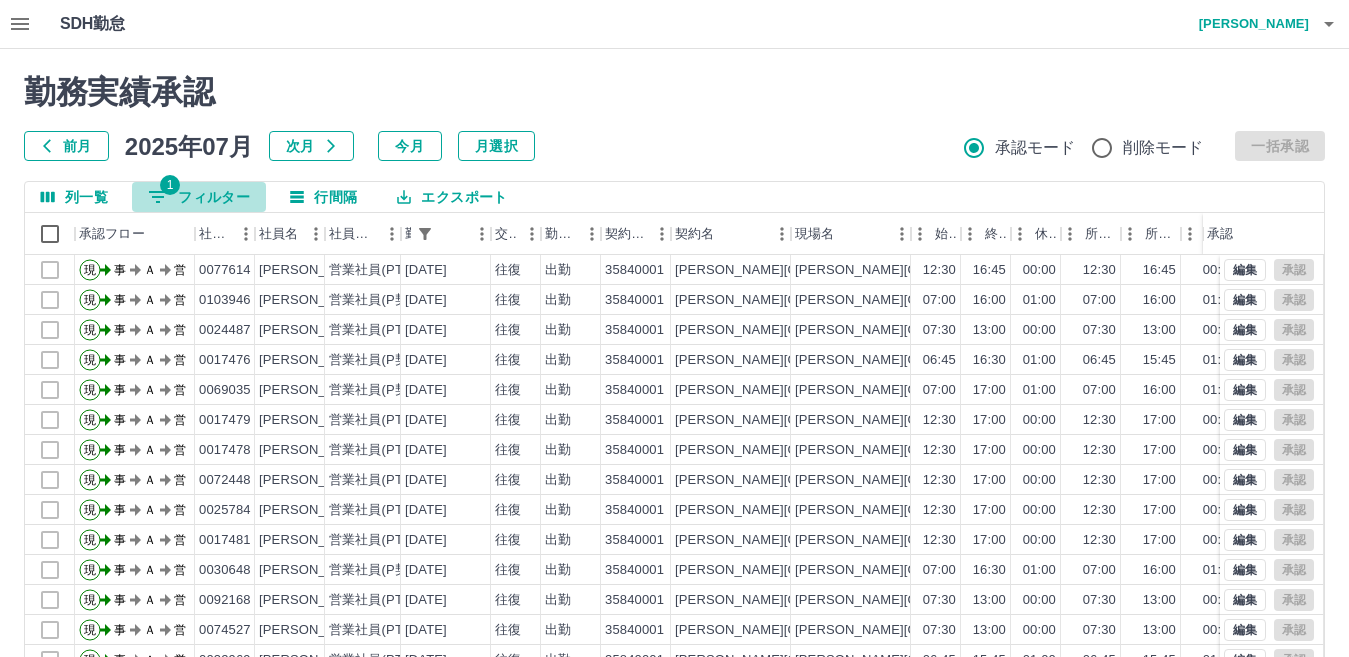 click on "1 フィルター" at bounding box center [199, 197] 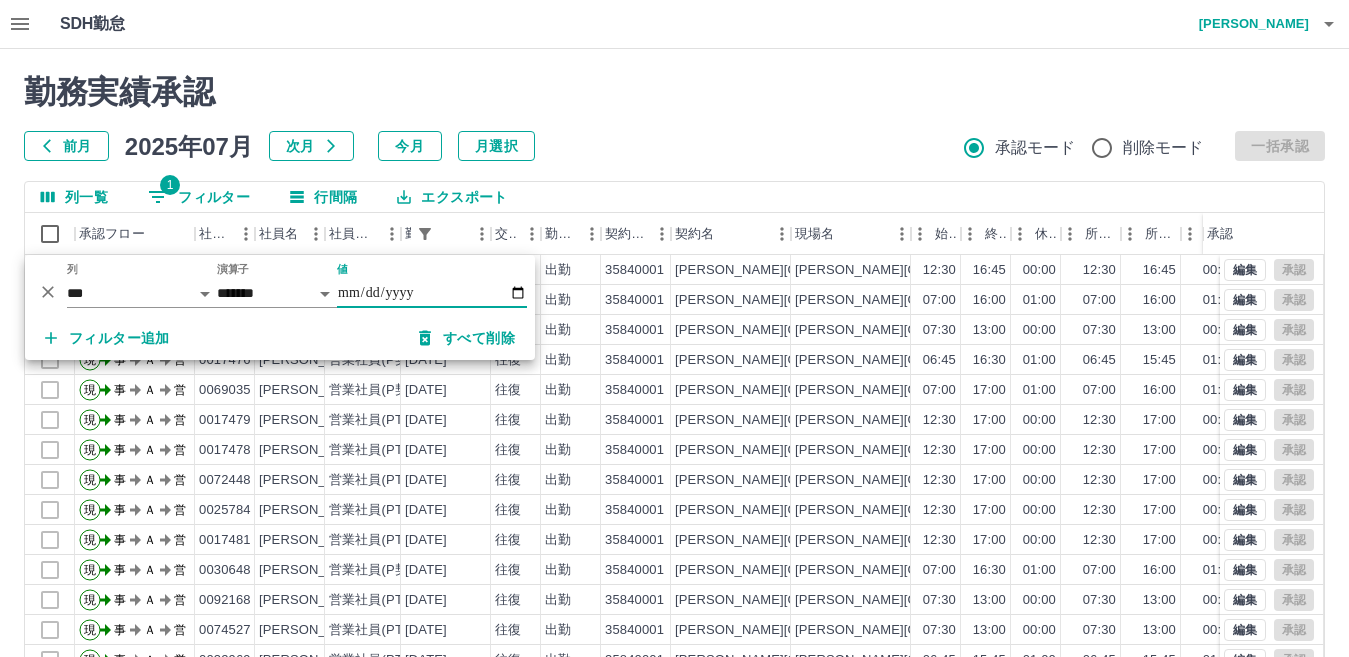 click on "**********" at bounding box center [432, 293] 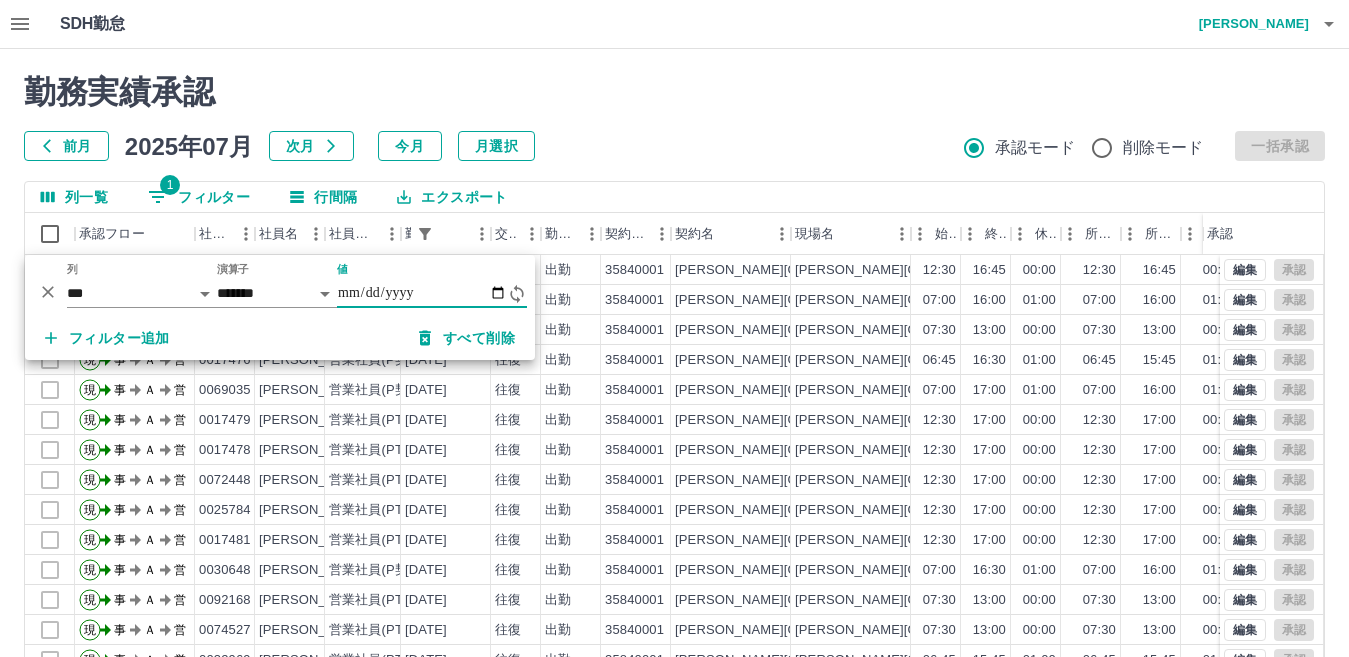 click on "勤務実績承認" at bounding box center [674, 92] 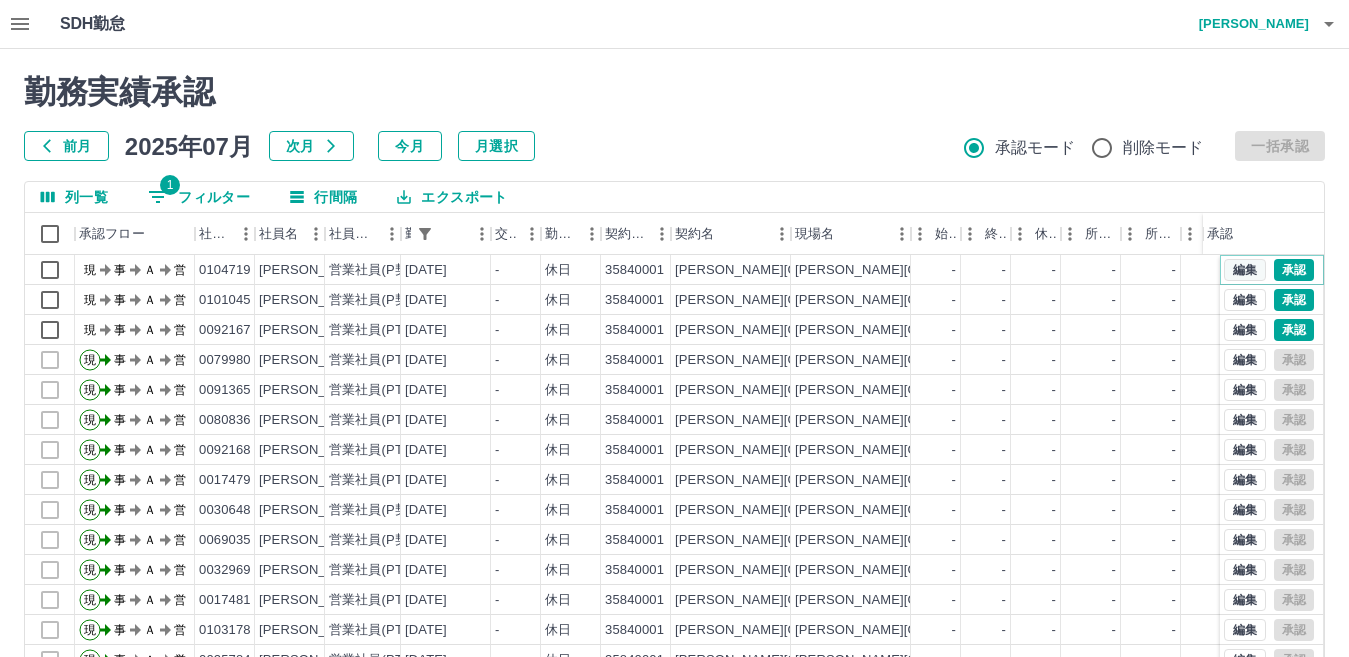 click on "編集" at bounding box center (1245, 270) 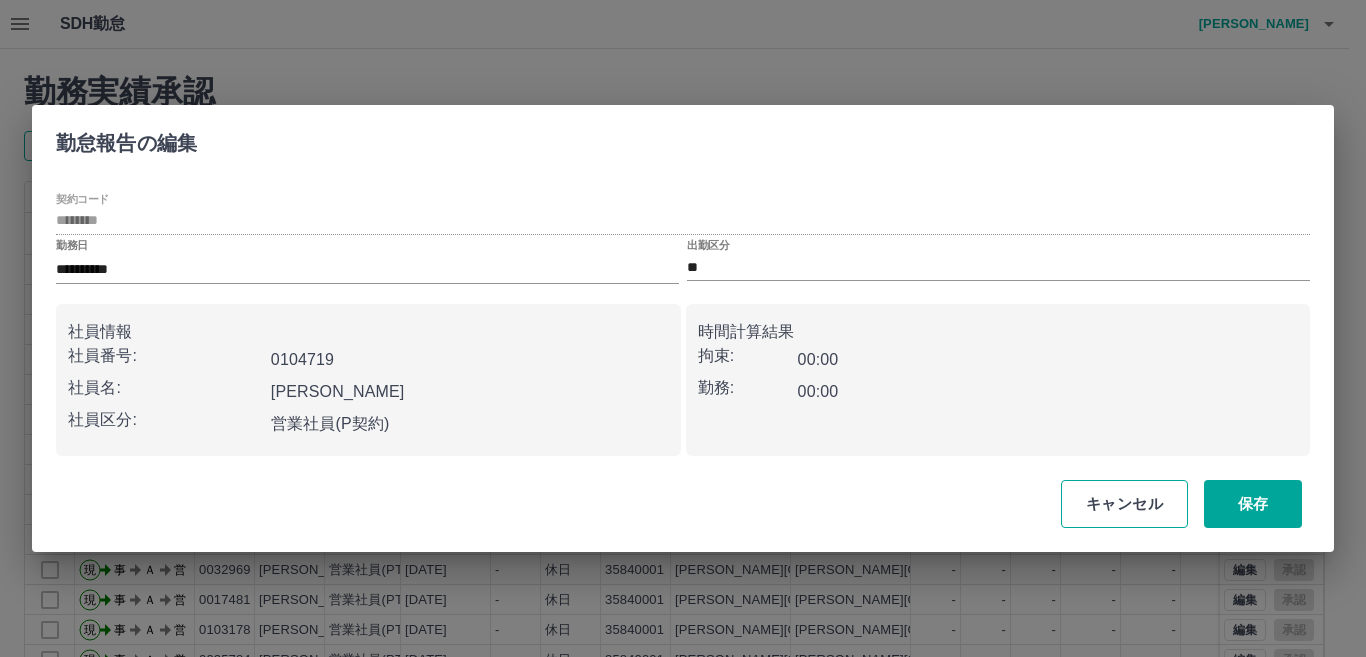 click on "キャンセル" at bounding box center (1124, 504) 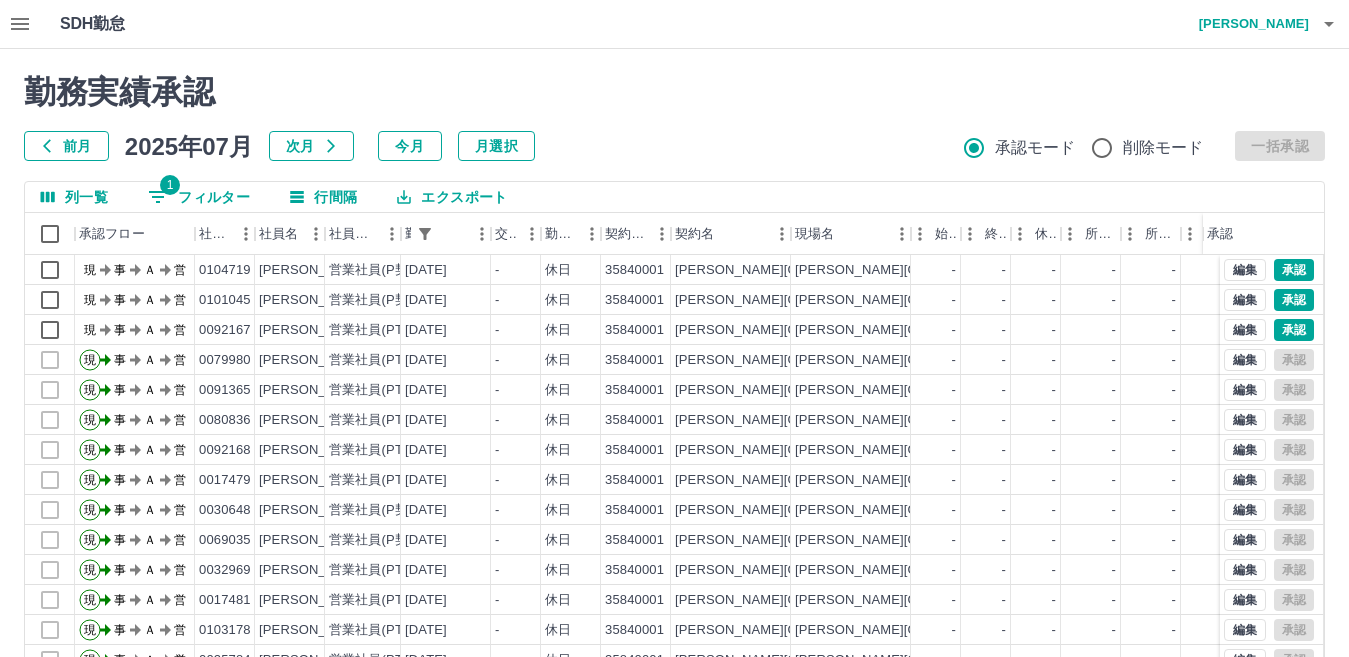 click on "前月 2025年07月 次月 今月 月選択 承認モード 削除モード 一括承認" at bounding box center (674, 146) 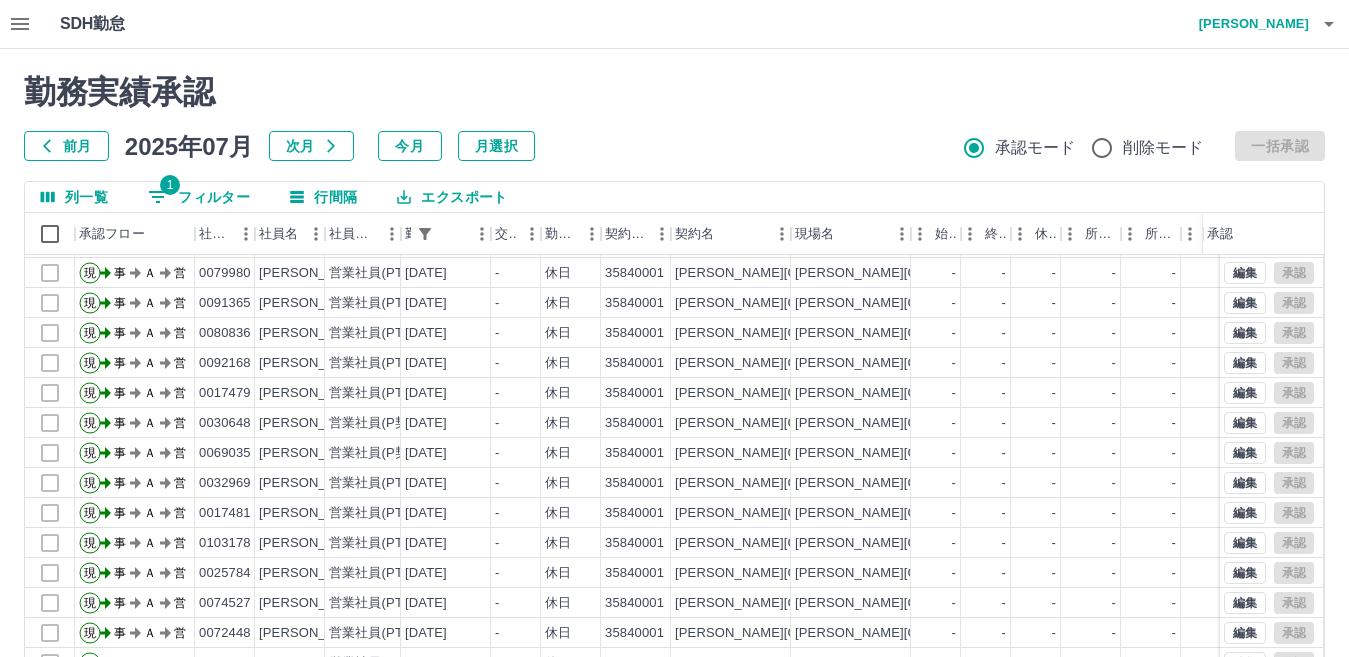 scroll, scrollTop: 104, scrollLeft: 0, axis: vertical 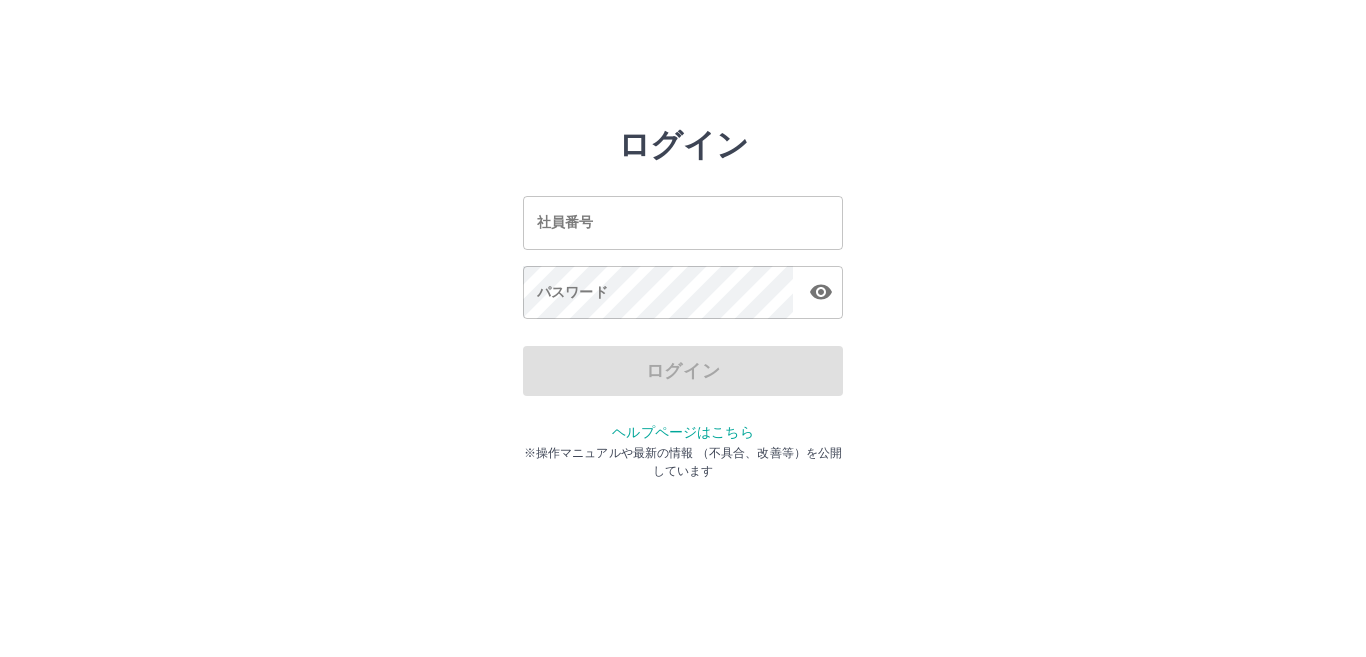click on "社員番号" at bounding box center [683, 222] 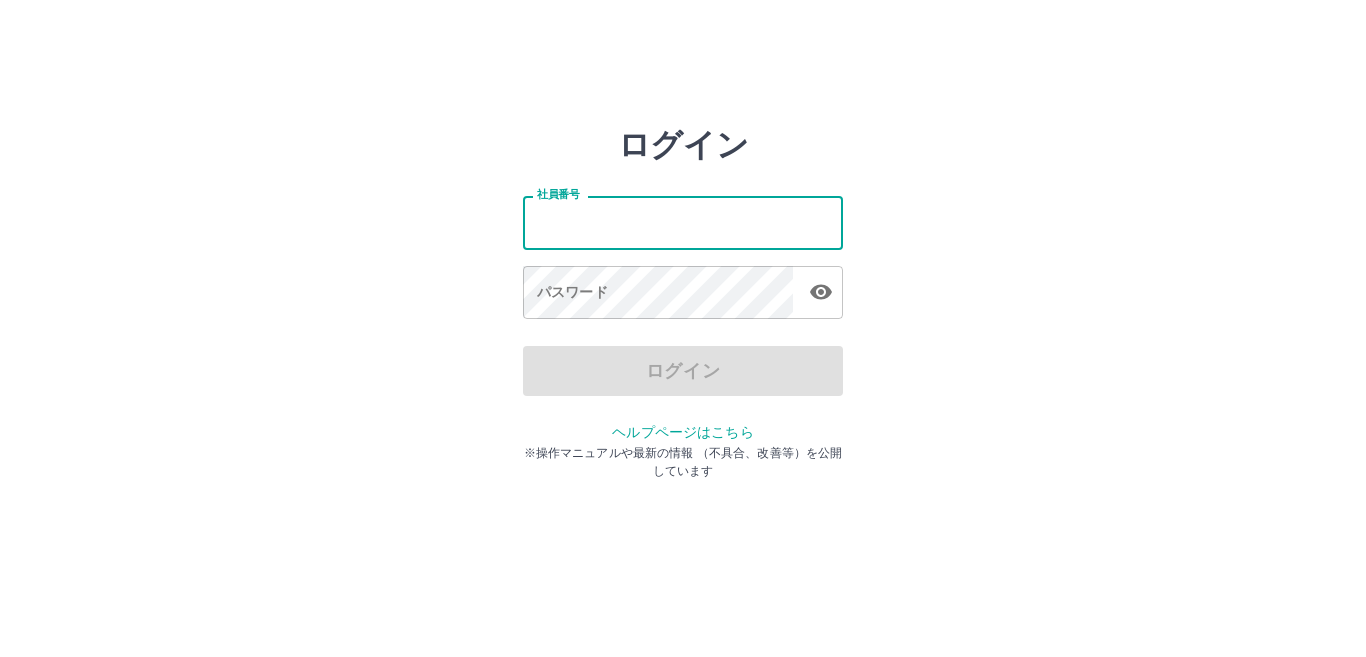 type on "*******" 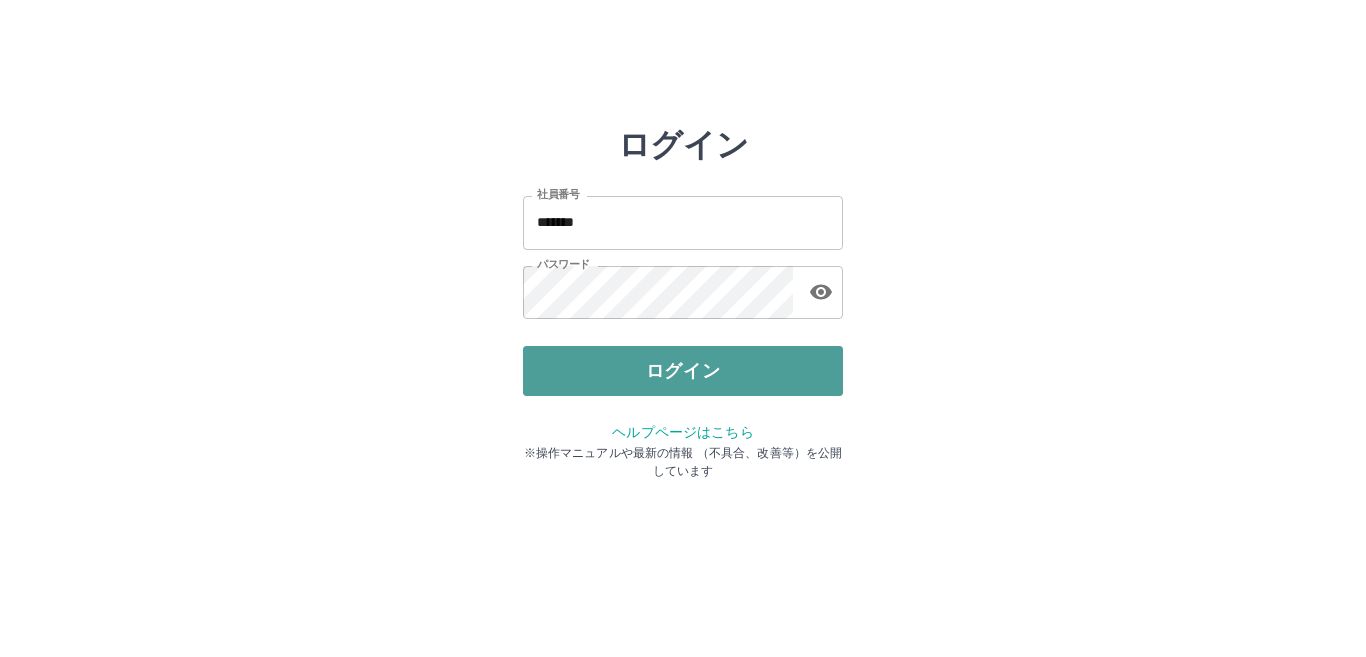 click on "ログイン" at bounding box center [683, 371] 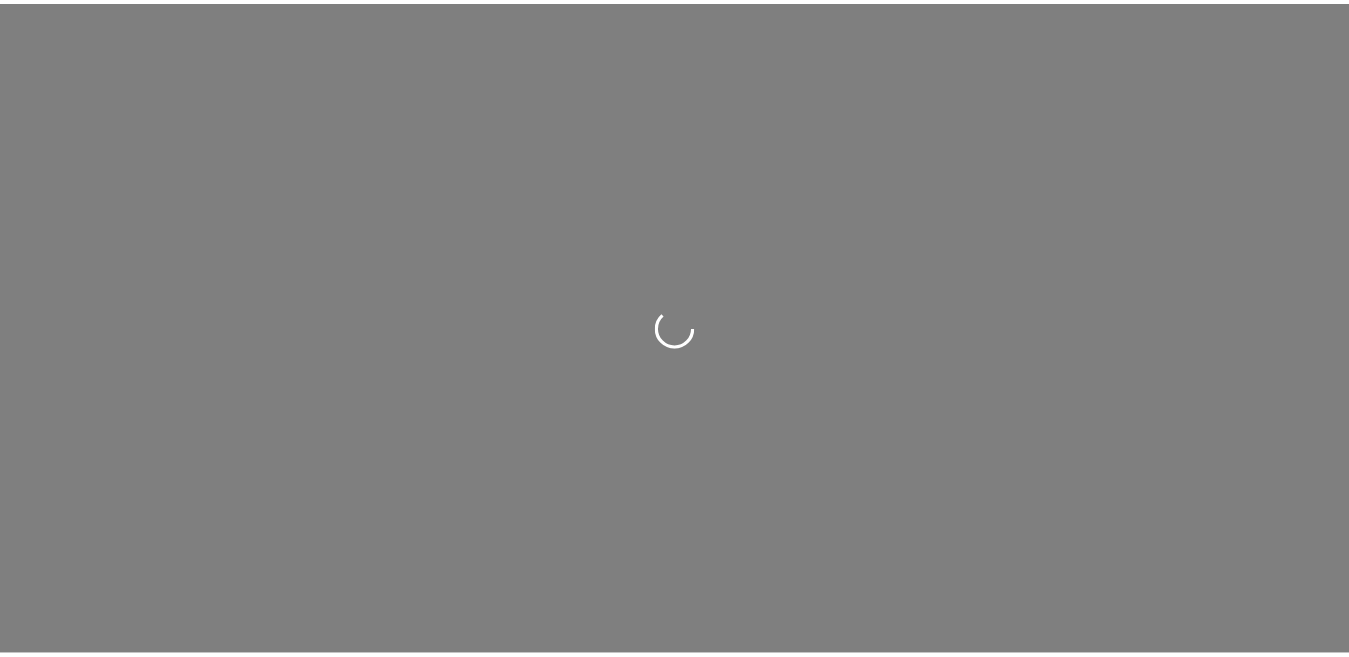 scroll, scrollTop: 0, scrollLeft: 0, axis: both 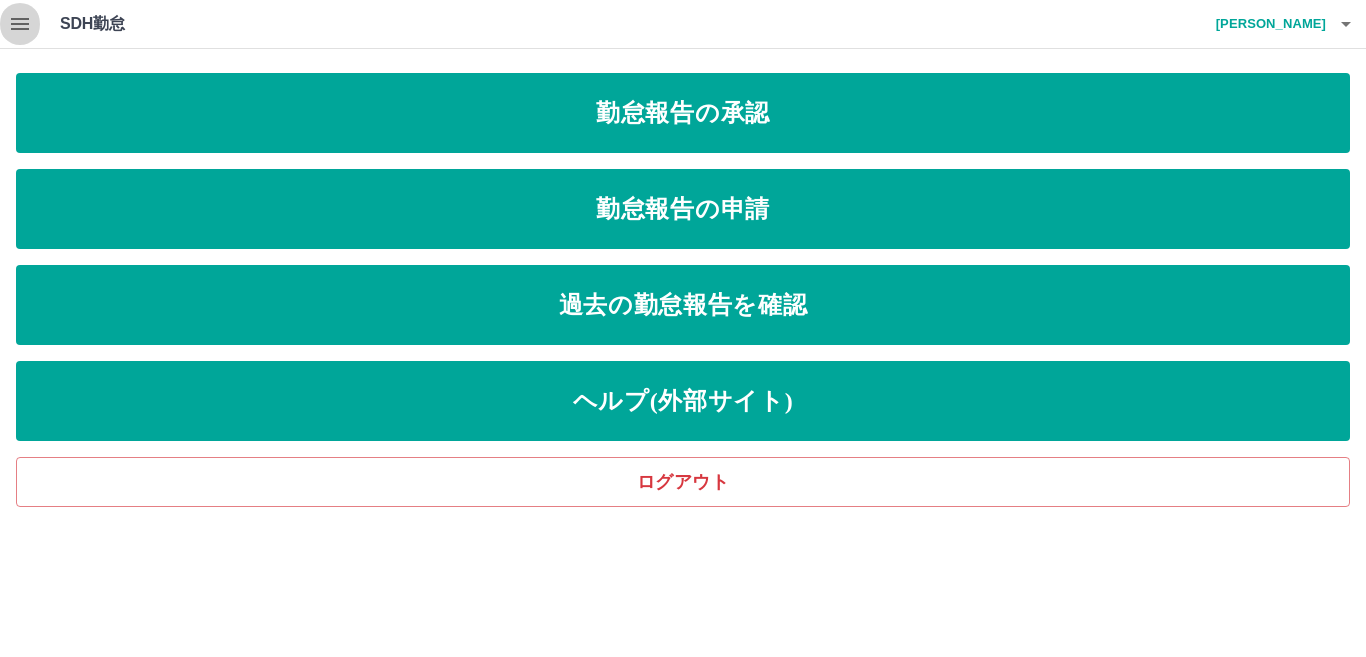 click 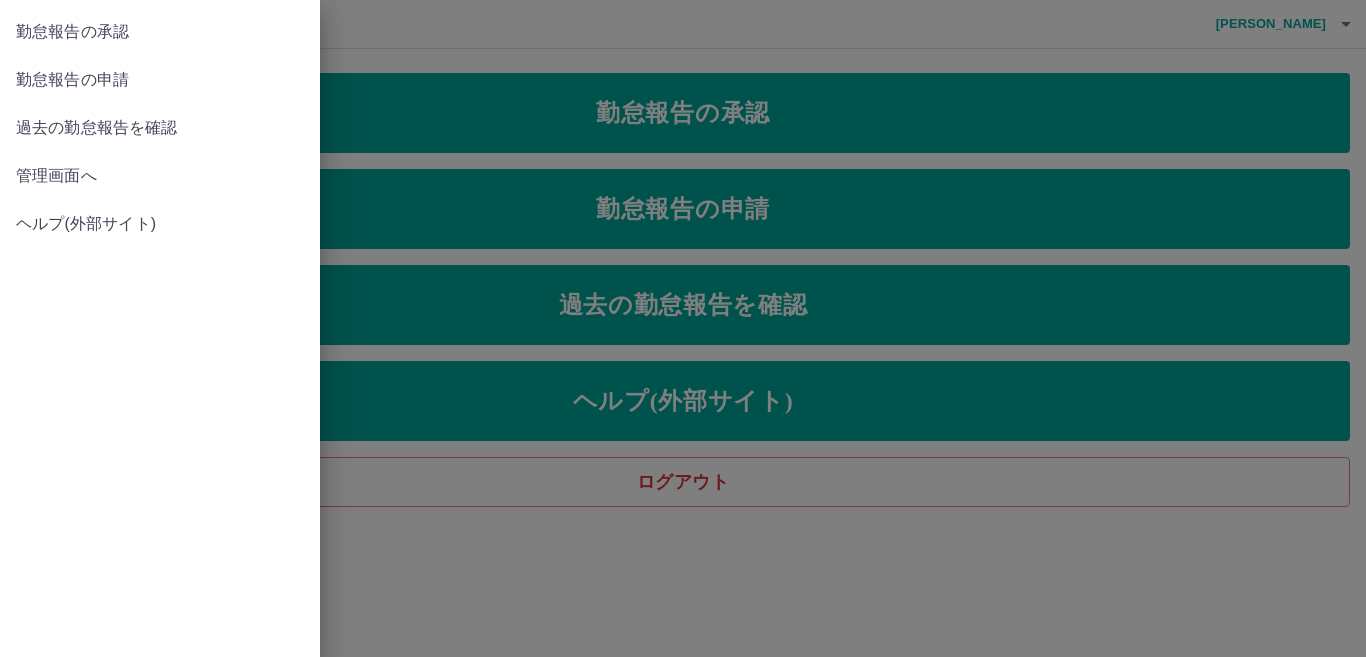 click on "管理画面へ" at bounding box center [160, 176] 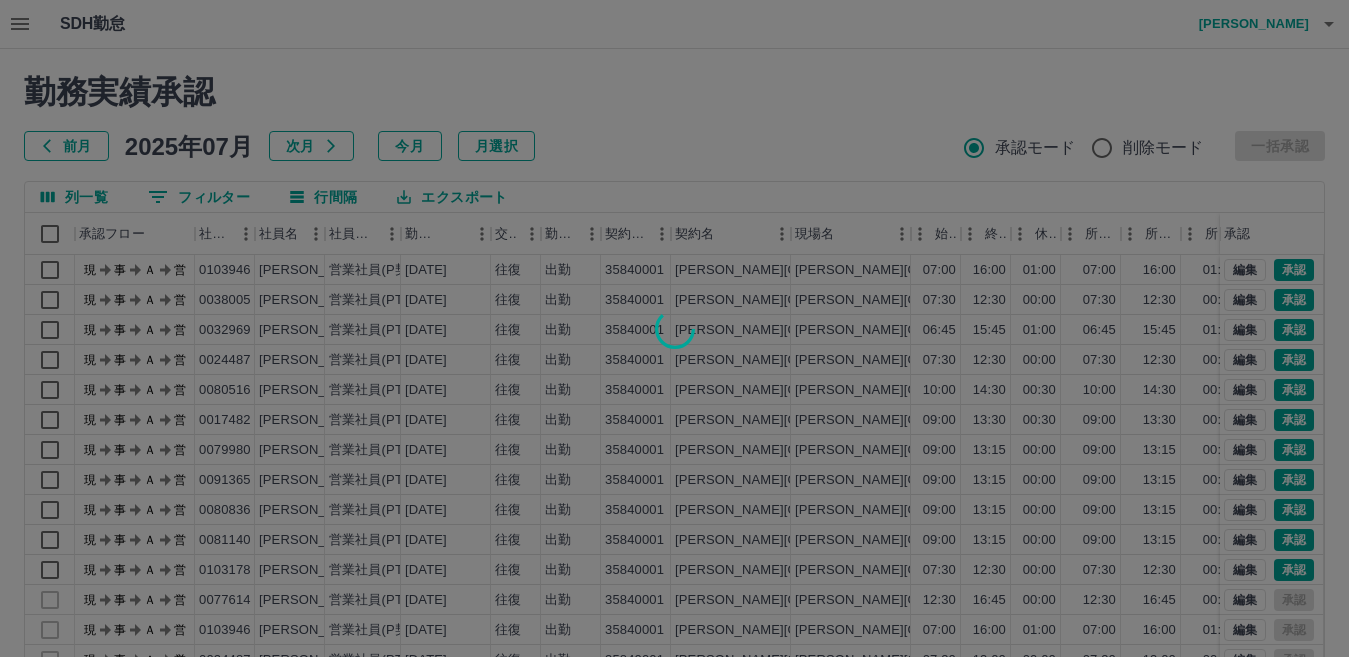 click at bounding box center (674, 328) 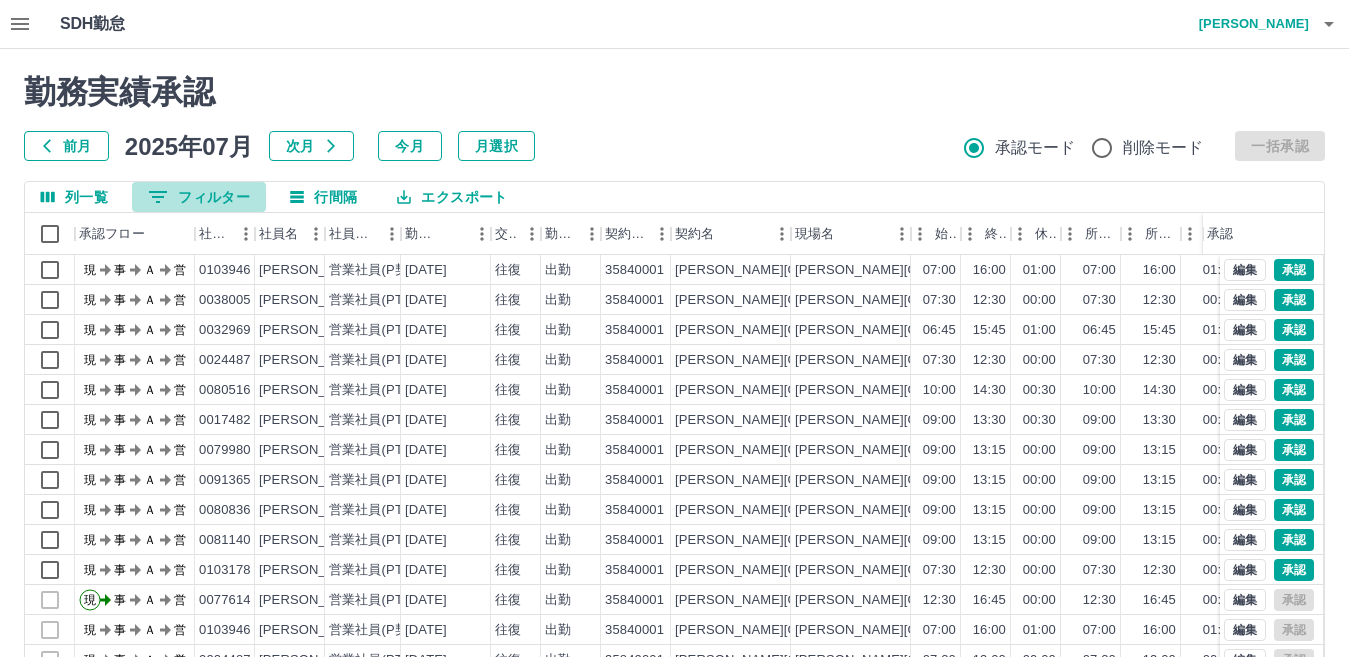 click 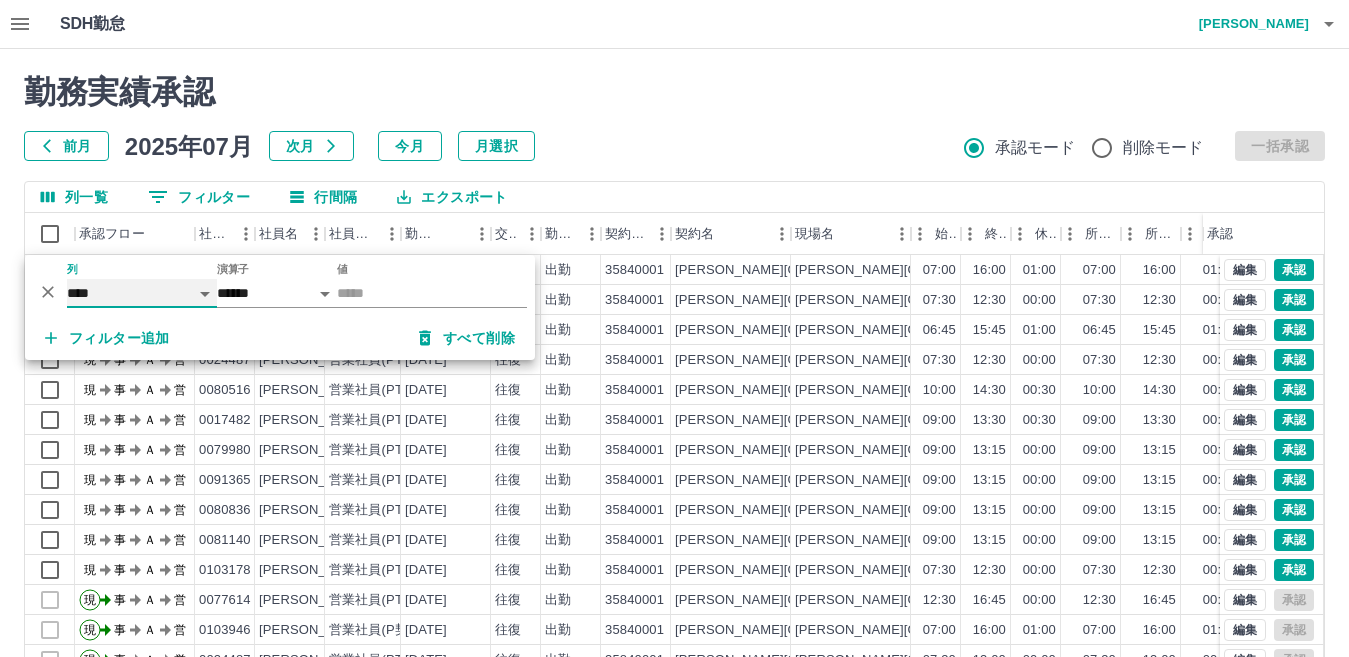 click on "**** *** **** *** *** **** ***** *** *** ** ** ** **** **** **** ** ** *** **** *****" at bounding box center (142, 293) 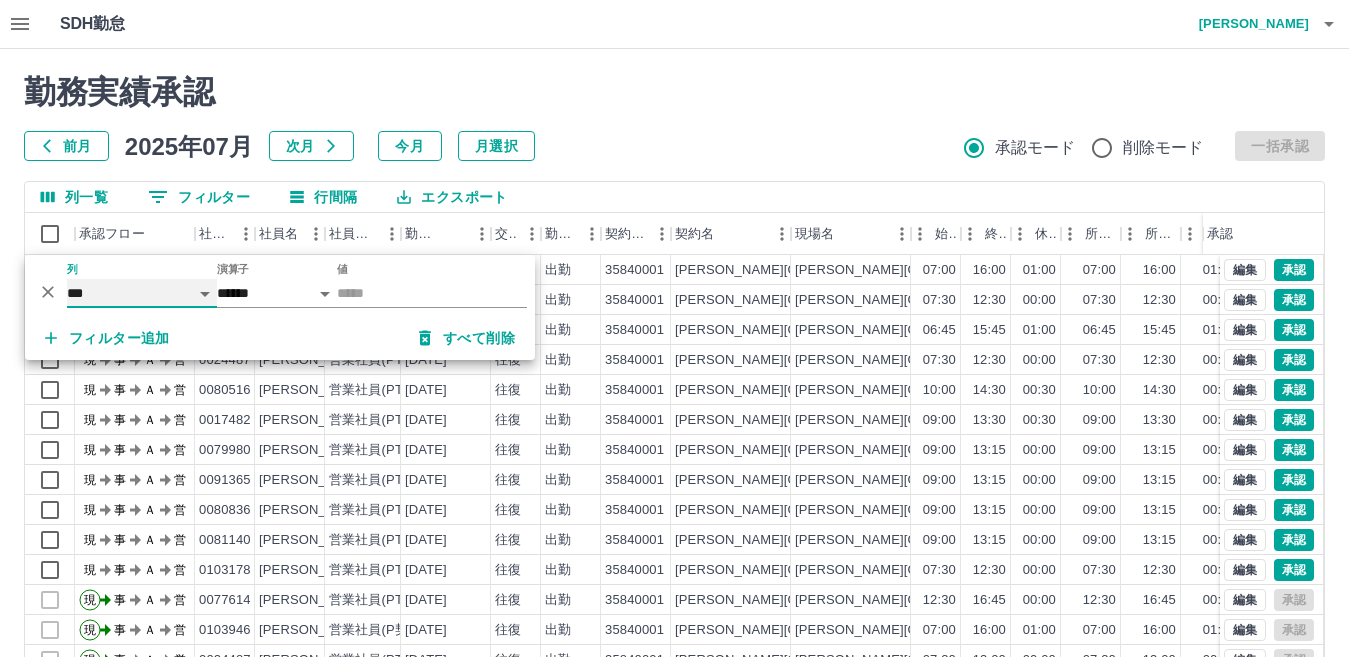 click on "**** *** **** *** *** **** ***** *** *** ** ** ** **** **** **** ** ** *** **** *****" at bounding box center (142, 293) 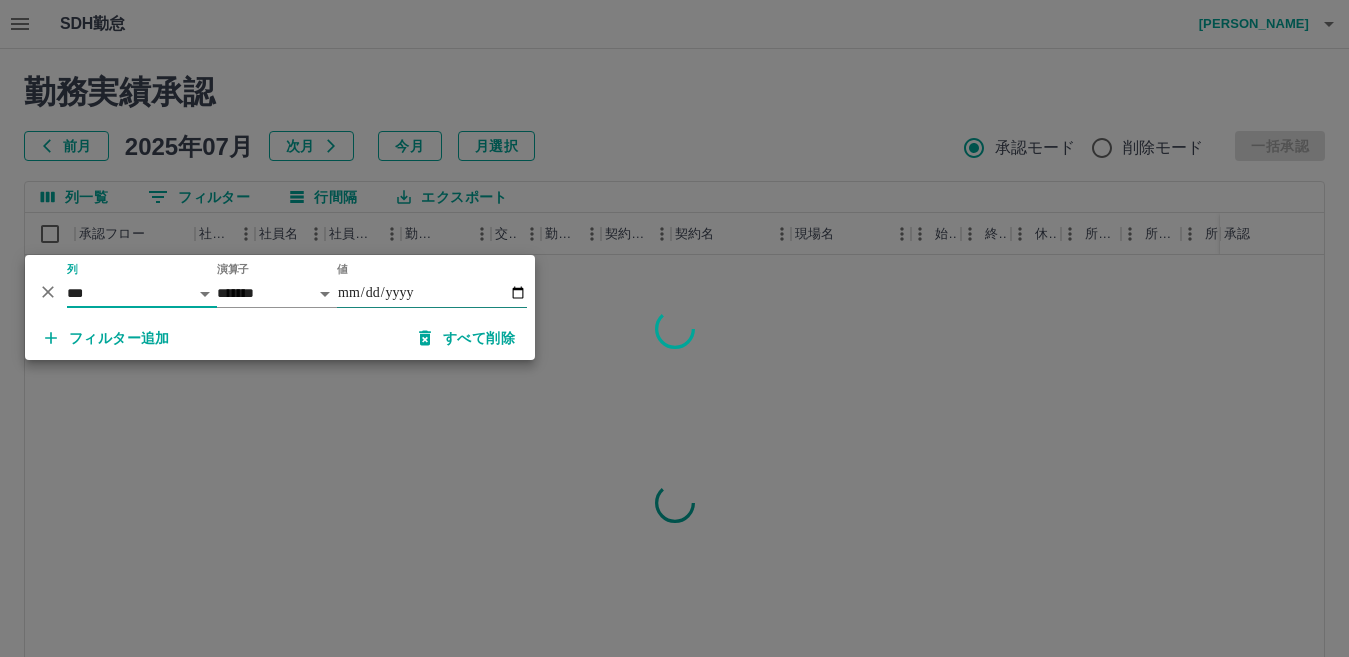 click on "値" at bounding box center (432, 293) 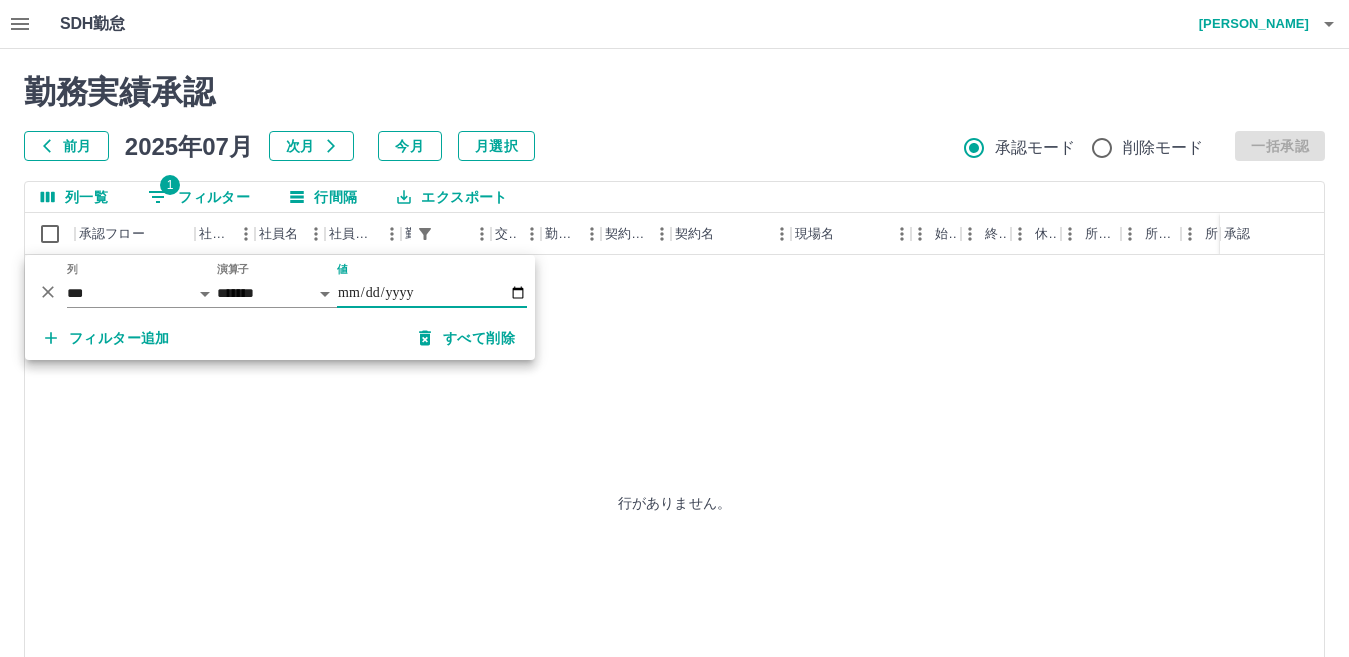 click on "**********" at bounding box center [432, 293] 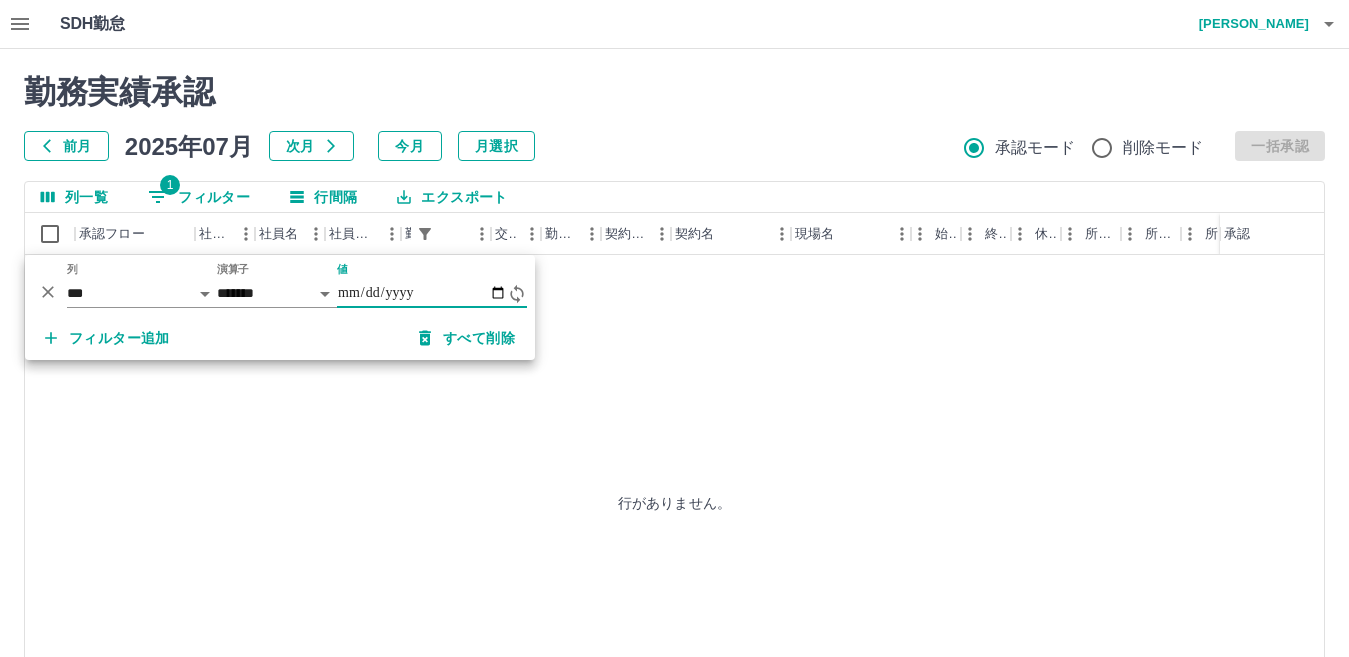 click at bounding box center [674, 328] 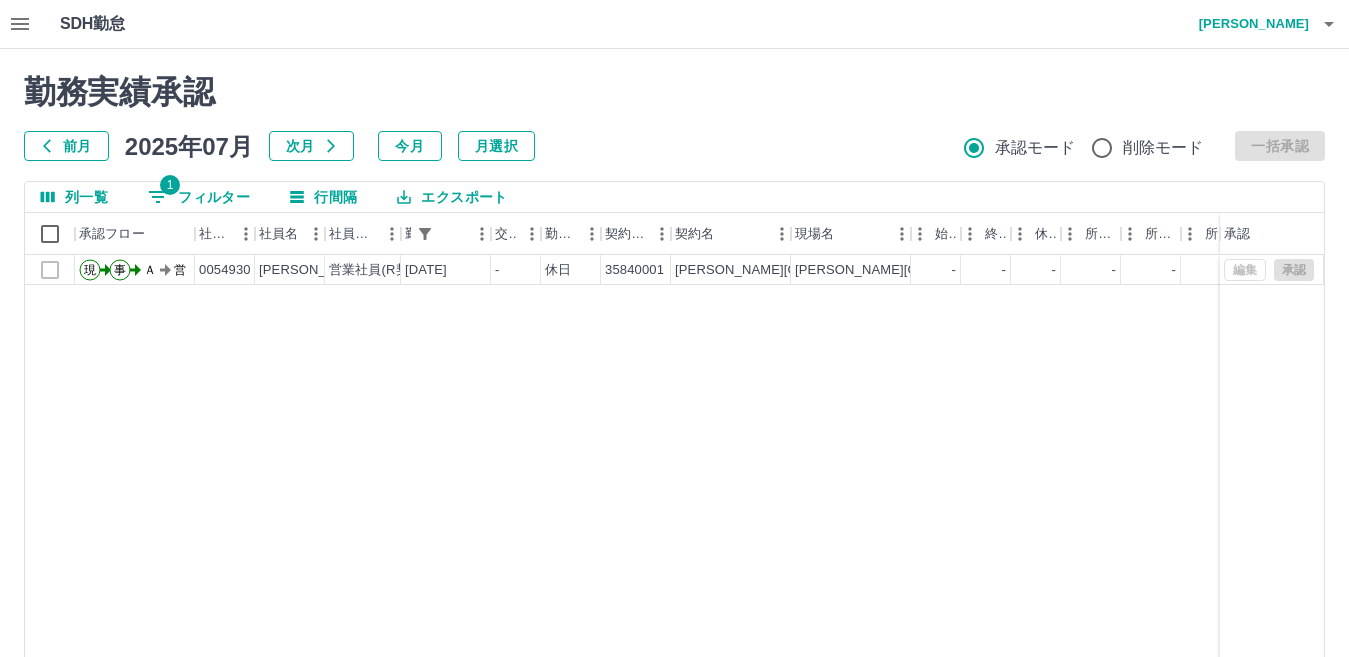 click 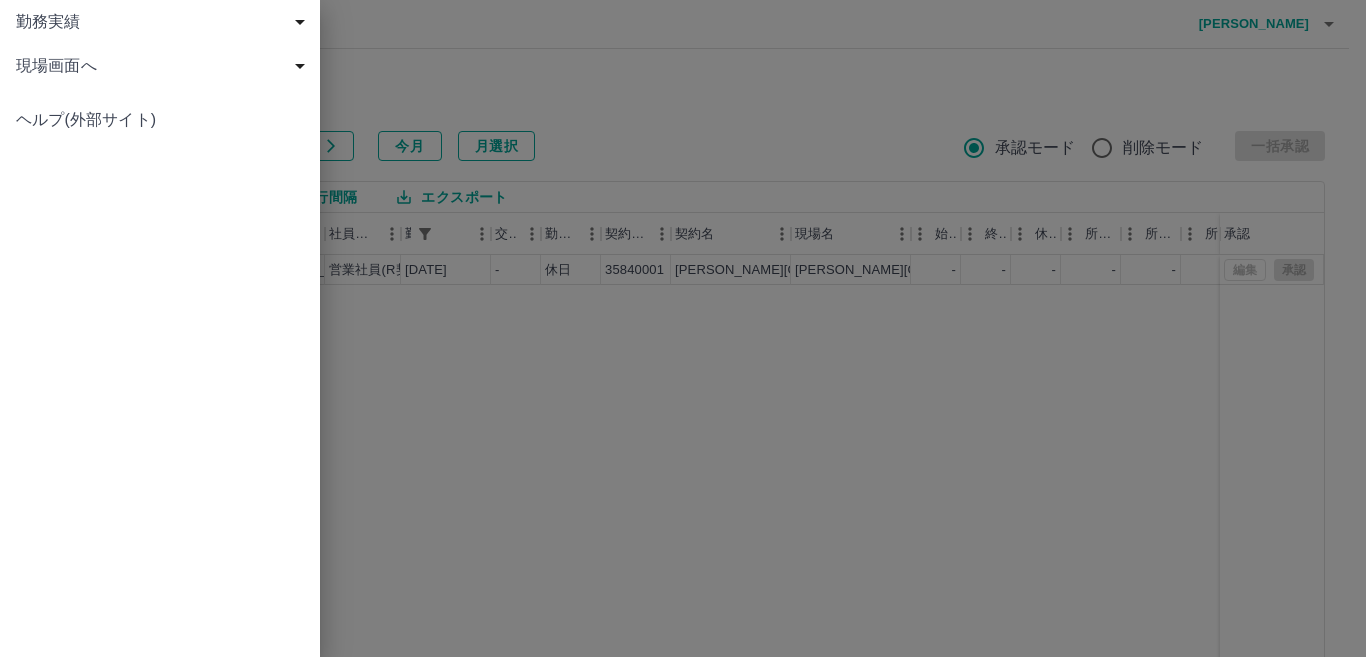 click on "現場画面へ" at bounding box center (160, 66) 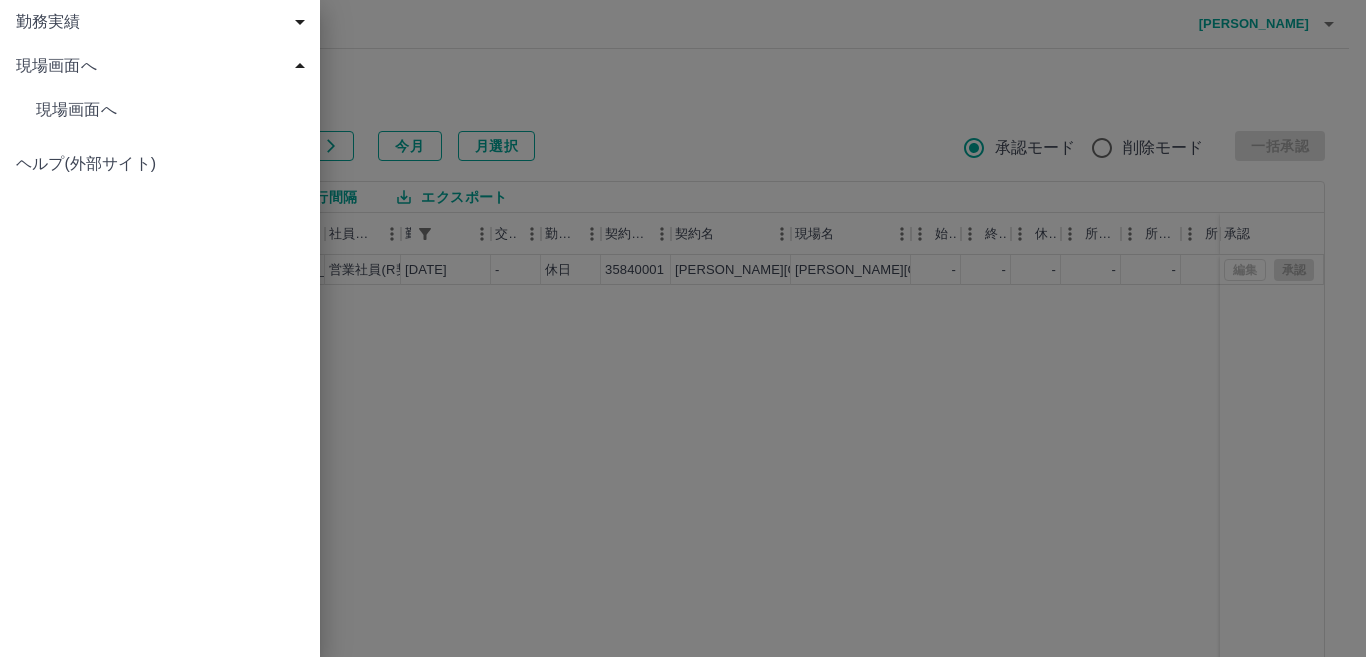 click on "現場画面へ" at bounding box center [170, 110] 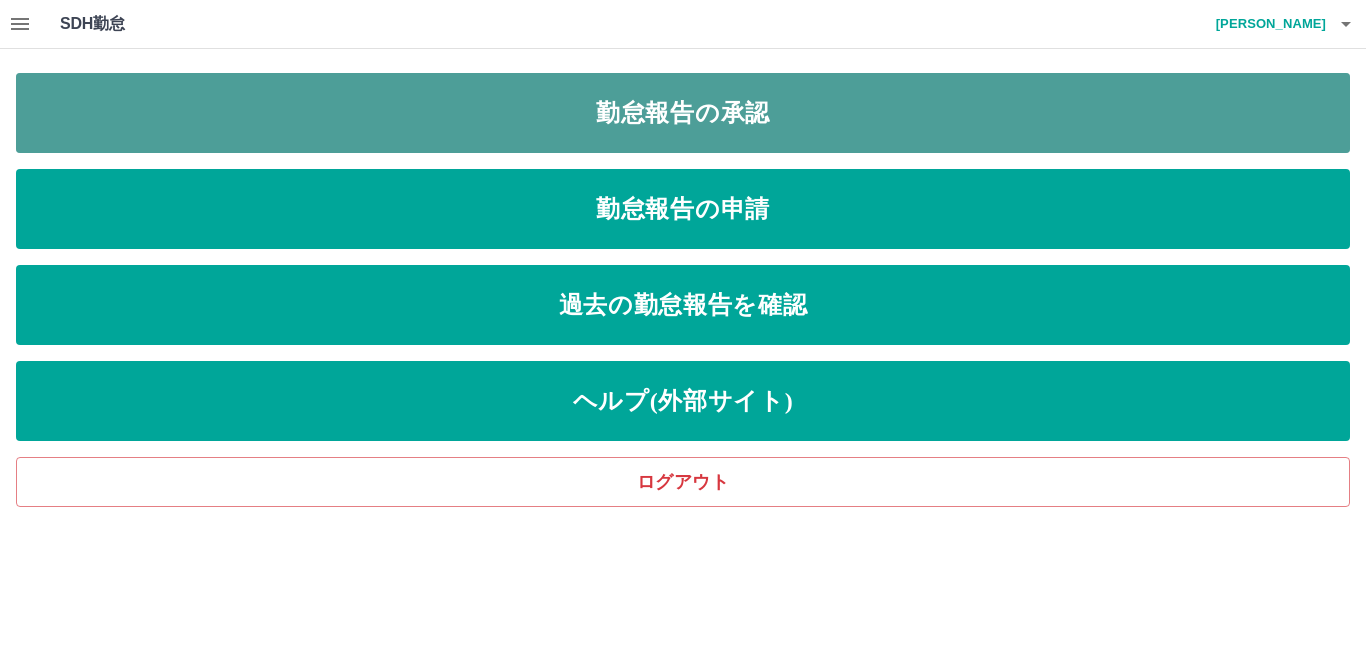 click on "勤怠報告の承認" at bounding box center [683, 113] 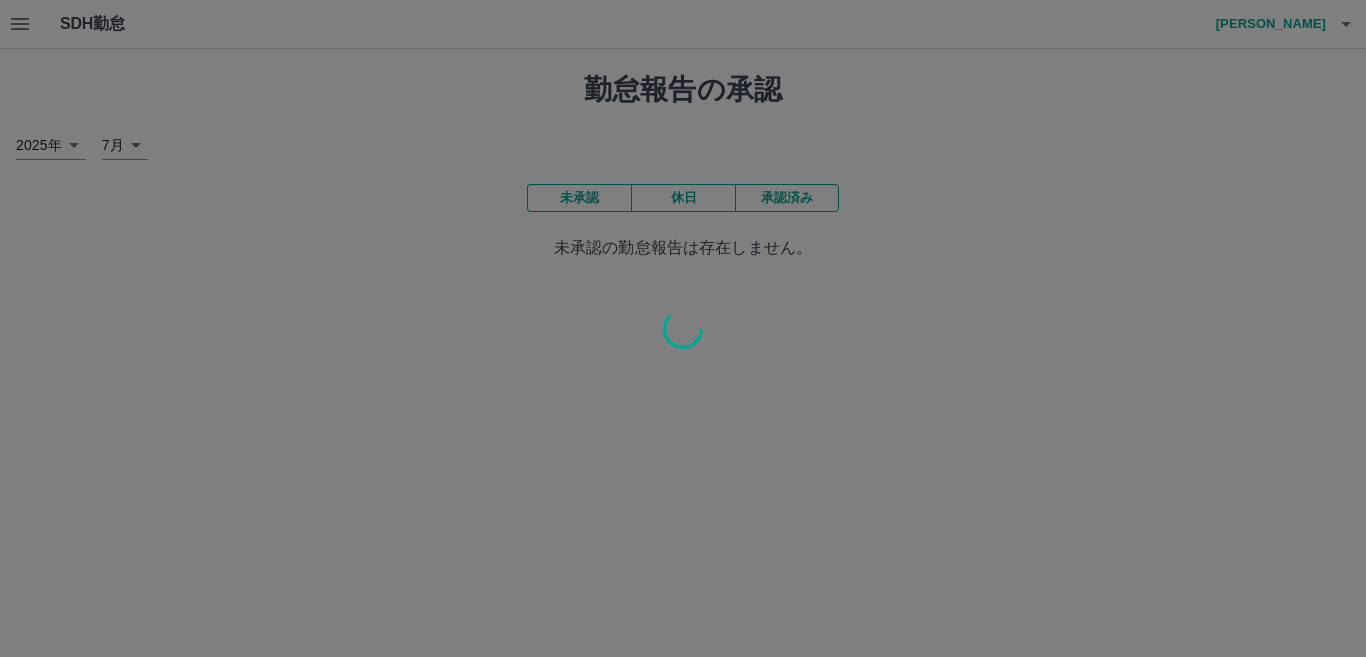 click at bounding box center [683, 328] 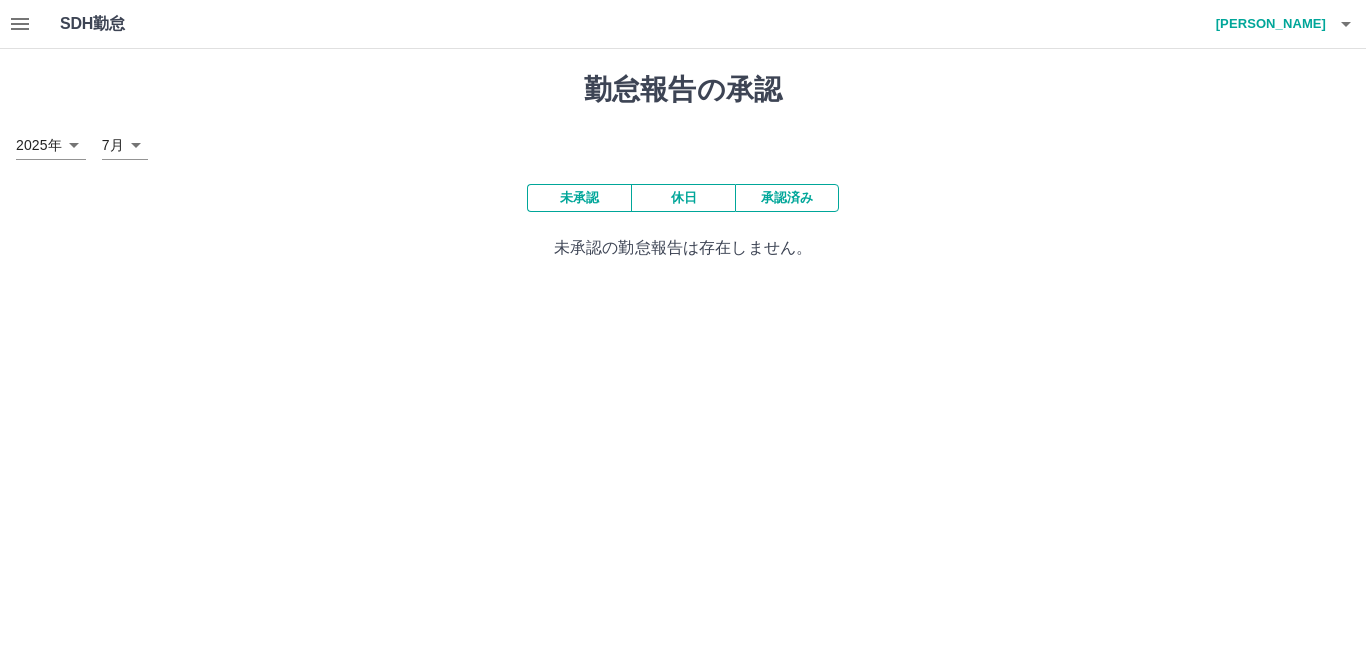 click on "休日" at bounding box center [683, 198] 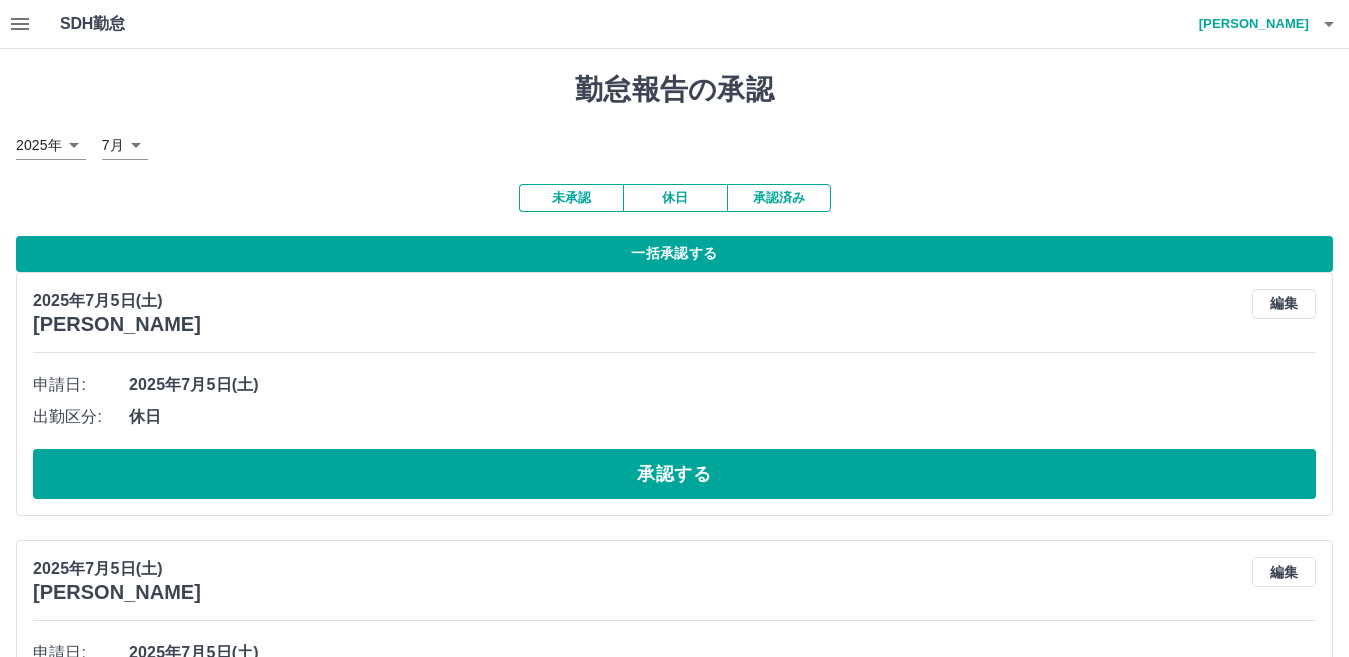 click on "休日" at bounding box center (675, 198) 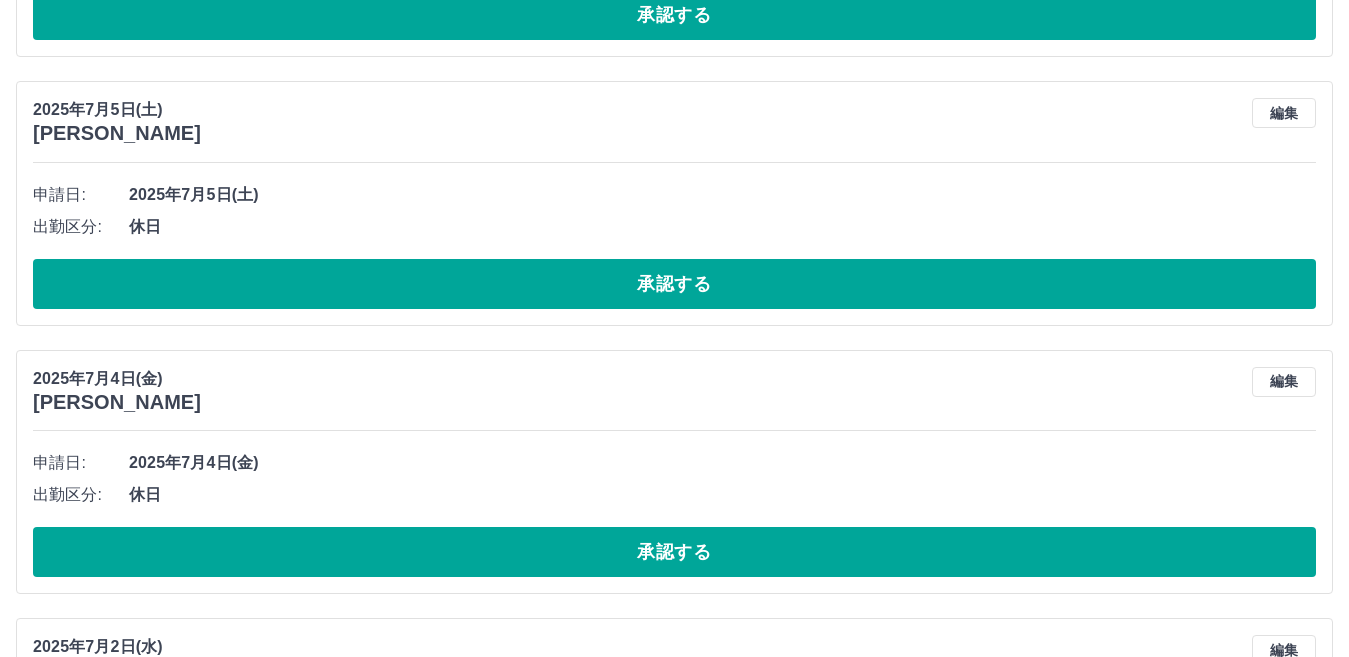 scroll, scrollTop: 1227, scrollLeft: 0, axis: vertical 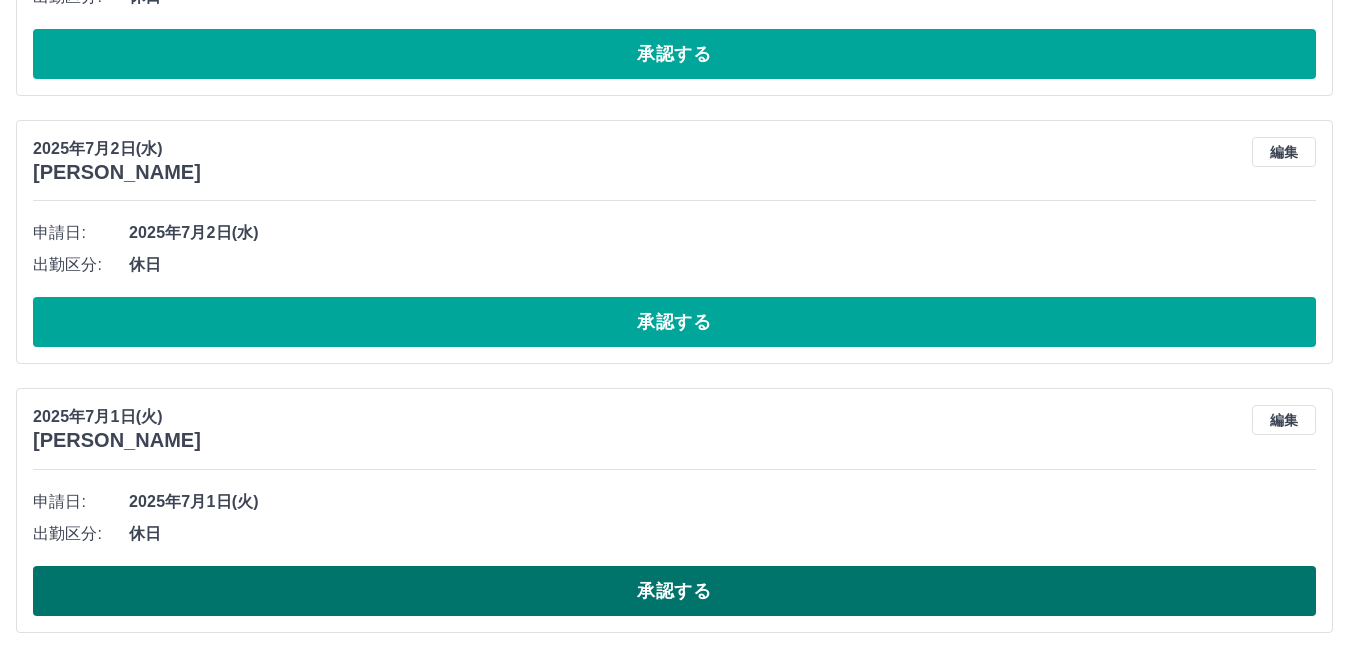 click on "承認する" at bounding box center (674, 591) 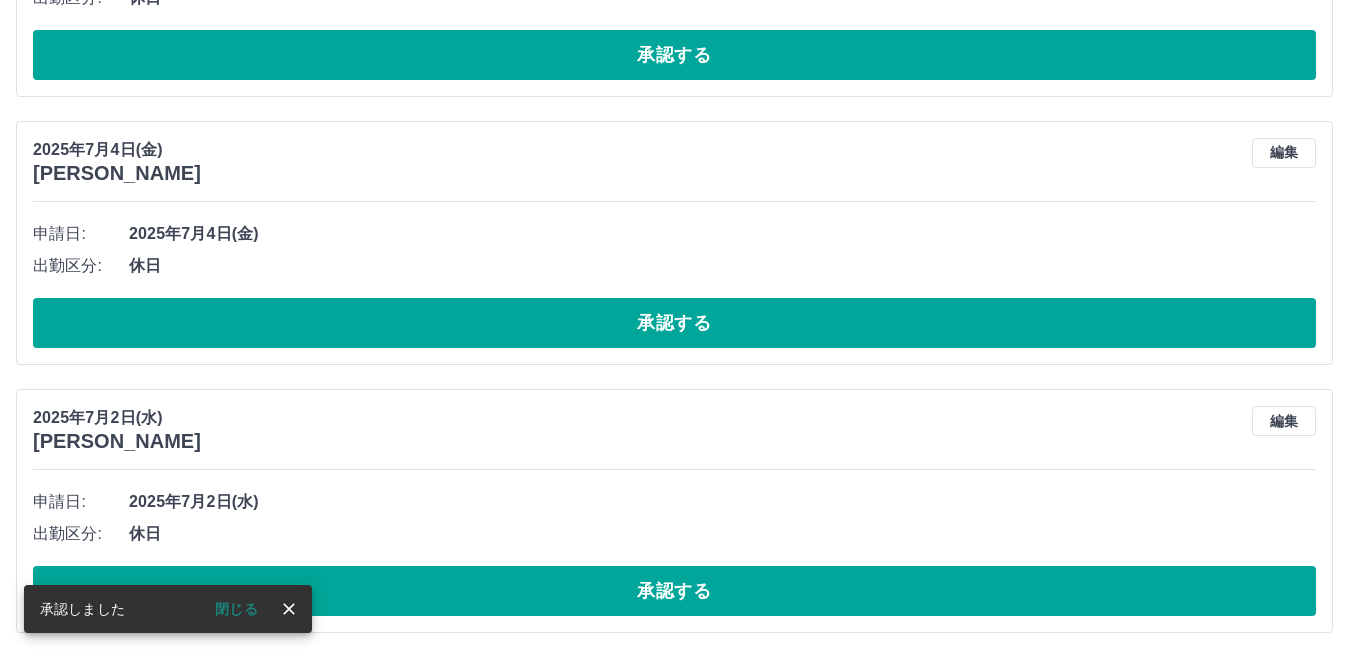 scroll, scrollTop: 958, scrollLeft: 0, axis: vertical 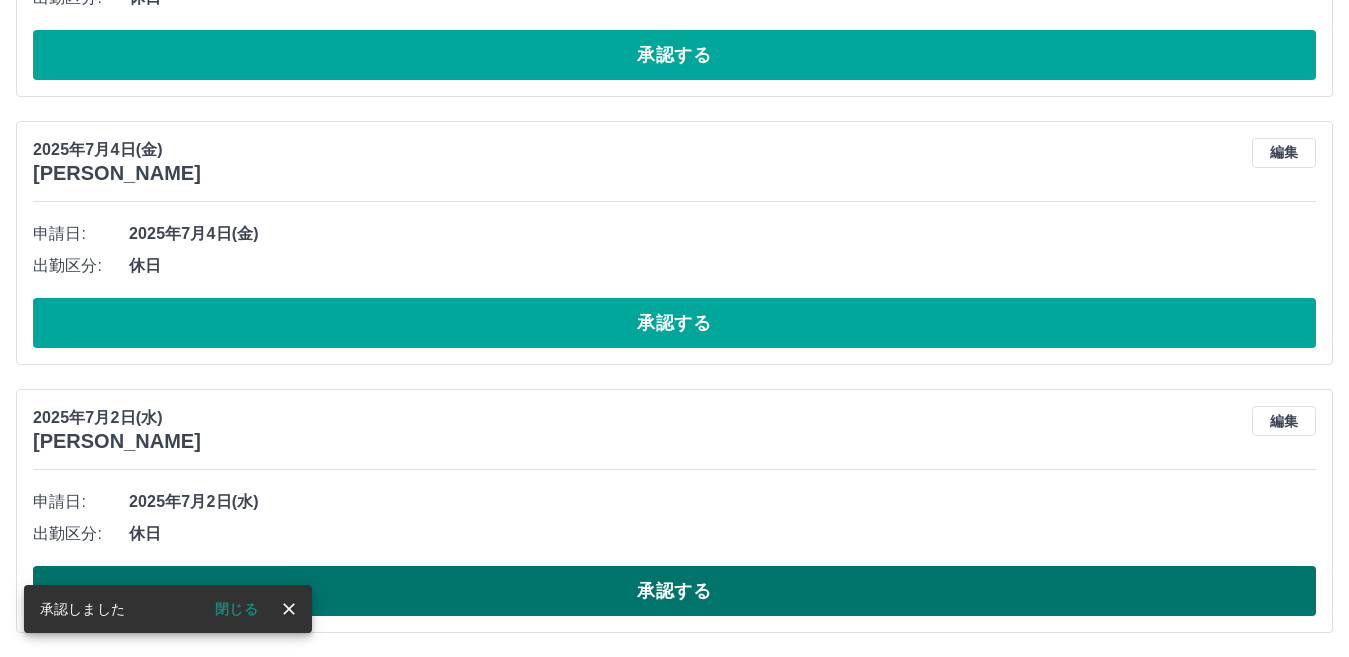 click on "承認する" at bounding box center (674, 591) 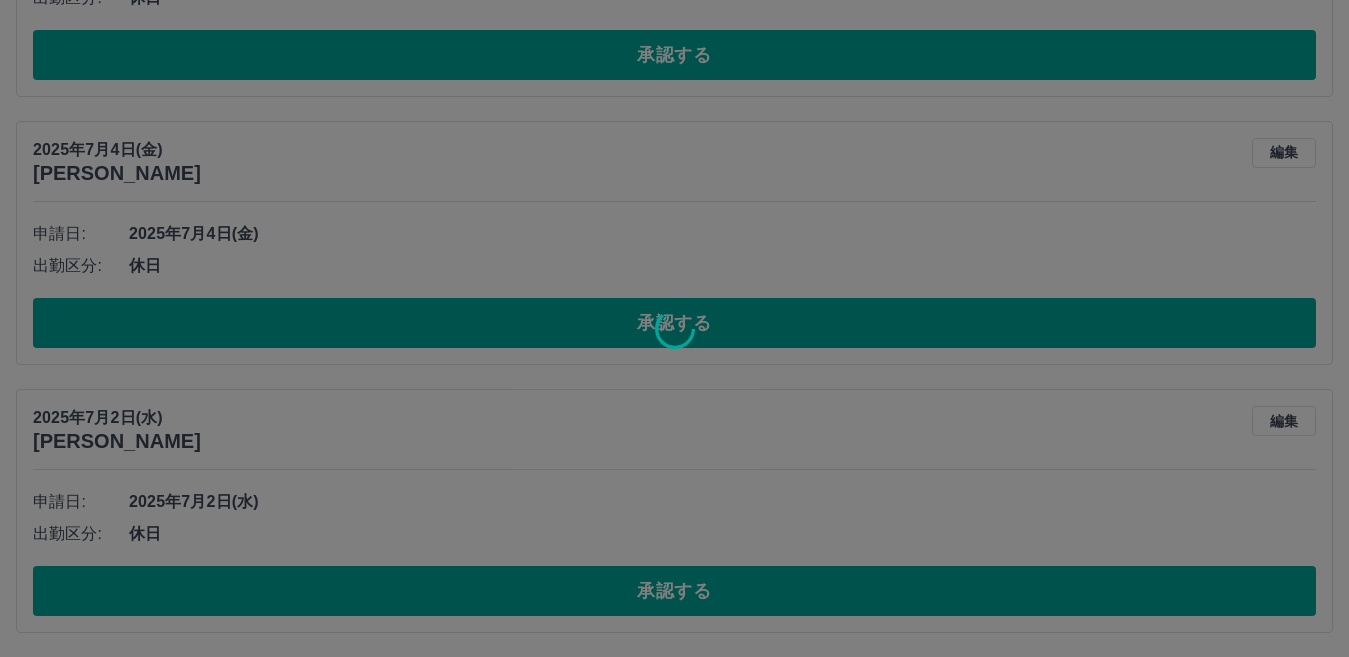 scroll, scrollTop: 690, scrollLeft: 0, axis: vertical 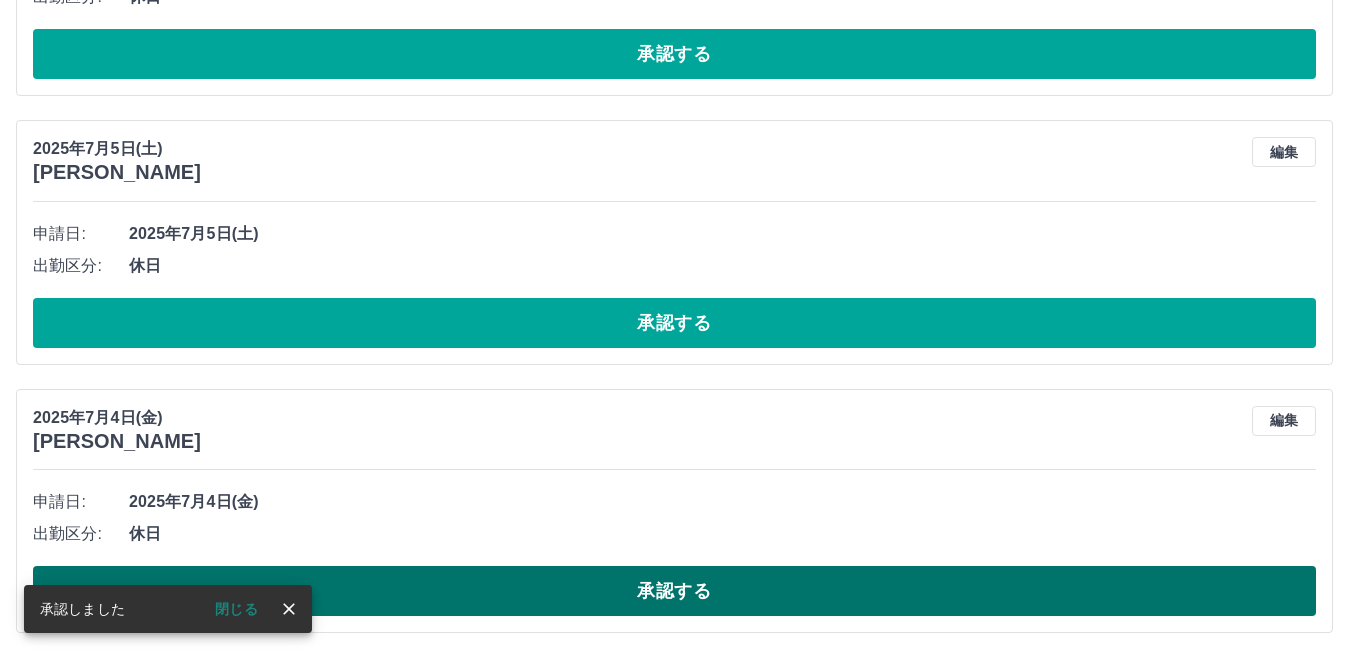 click on "承認する" at bounding box center (674, 591) 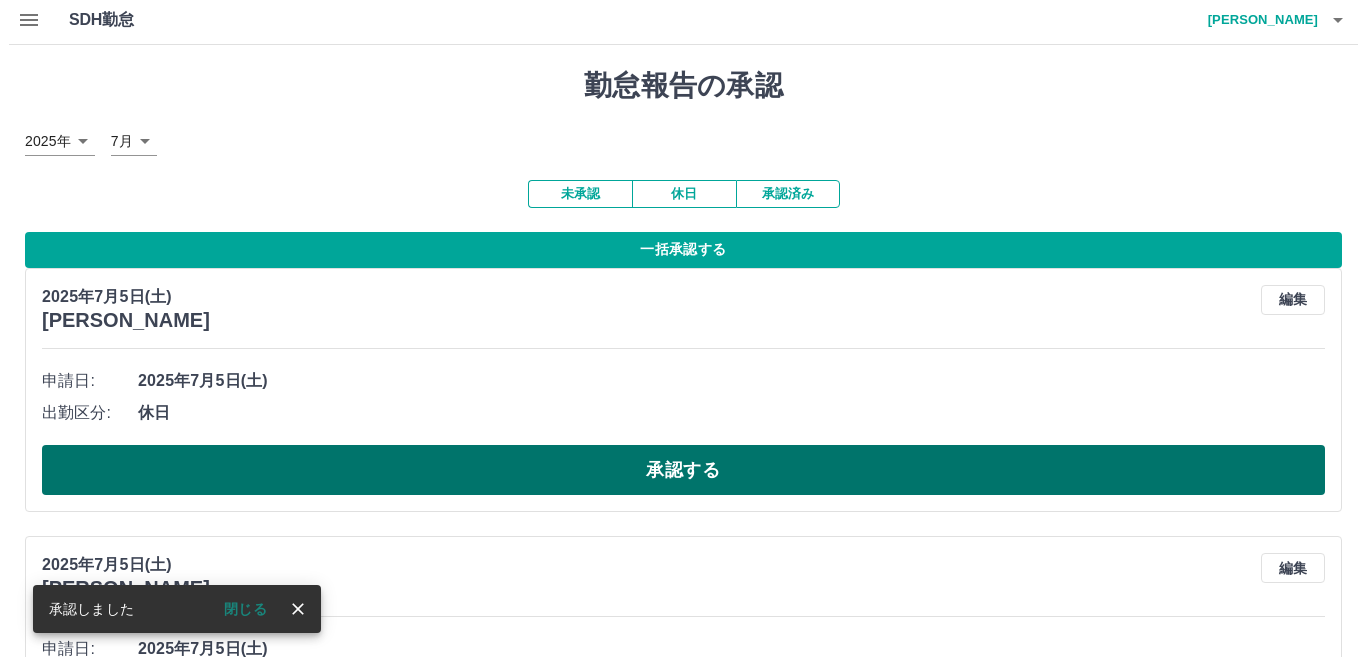 scroll, scrollTop: 0, scrollLeft: 0, axis: both 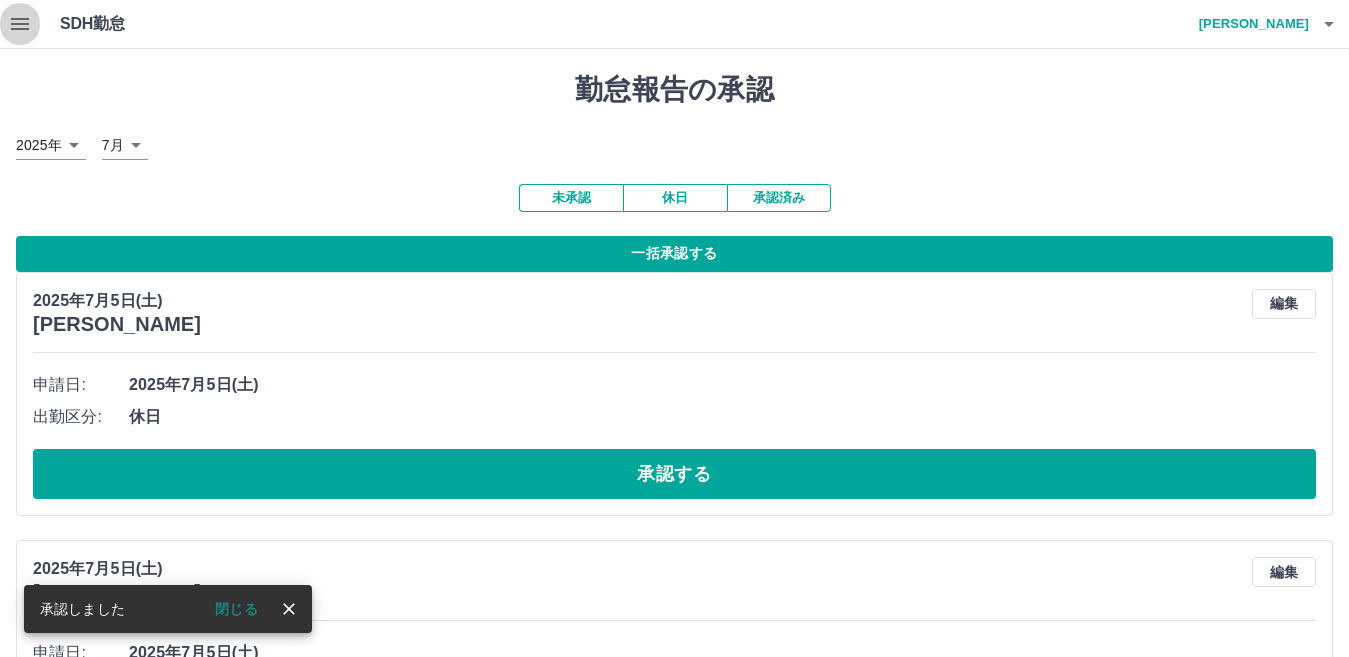 click 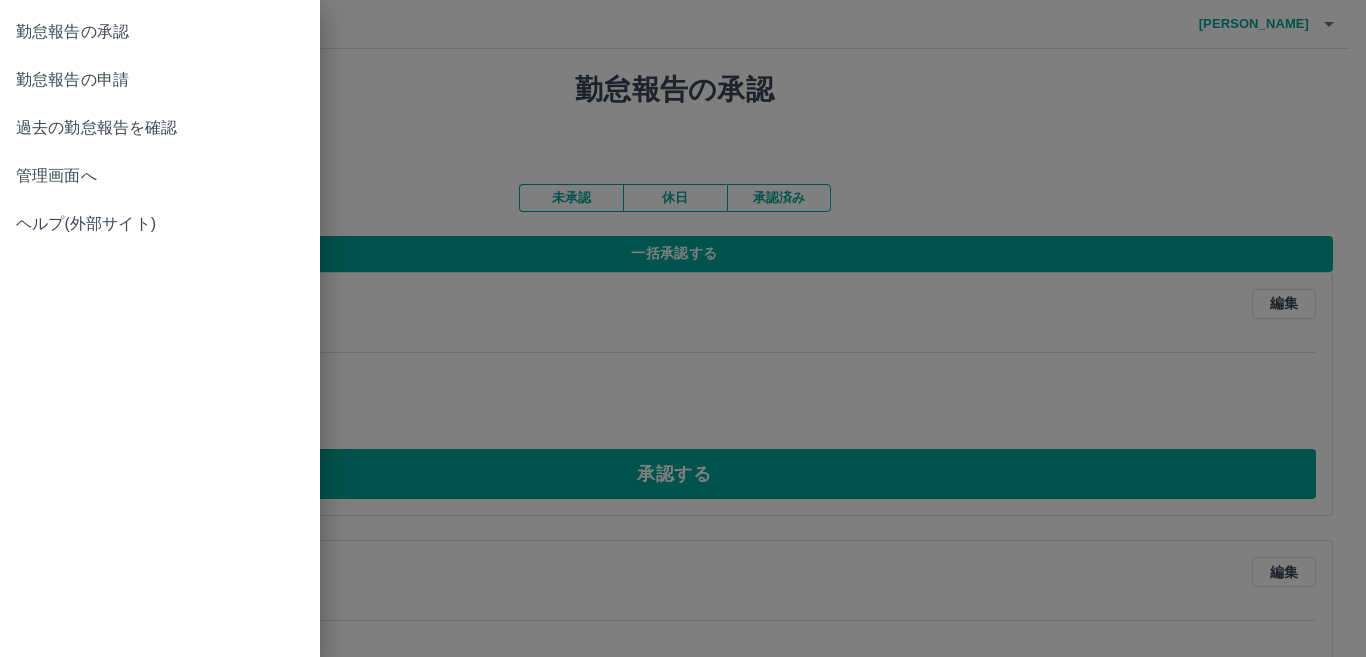 click on "管理画面へ" at bounding box center [160, 176] 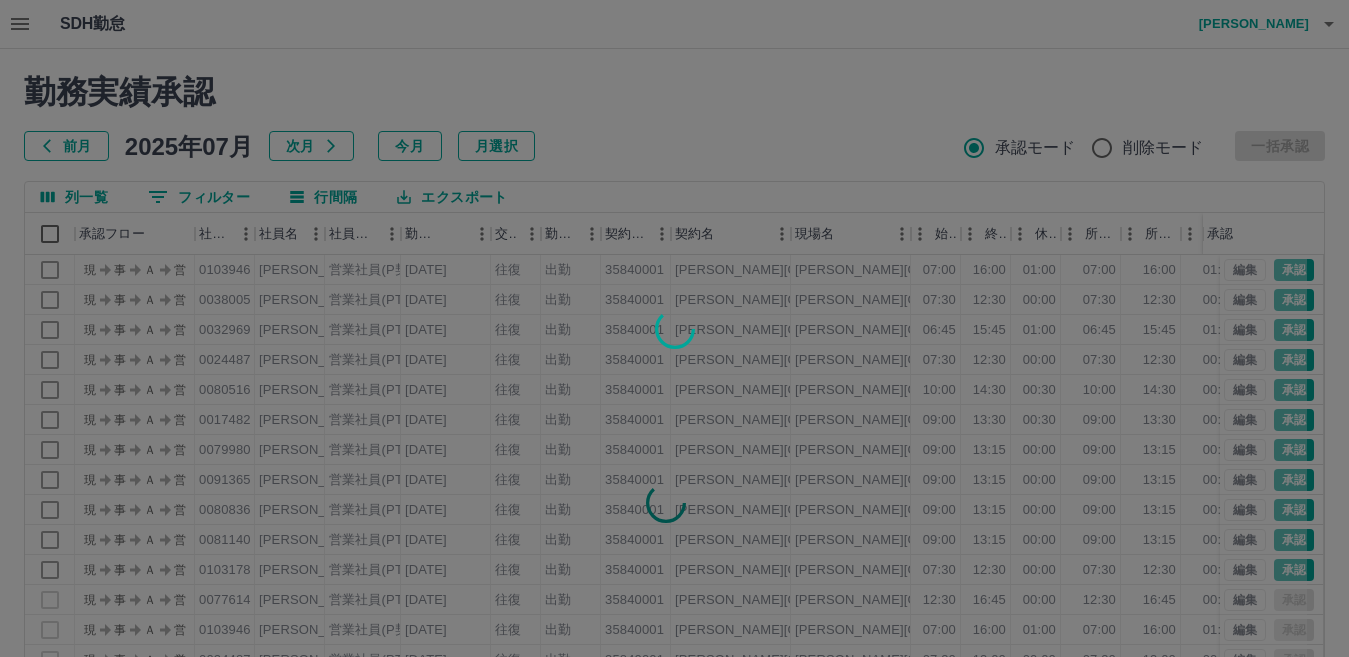 click at bounding box center (674, 328) 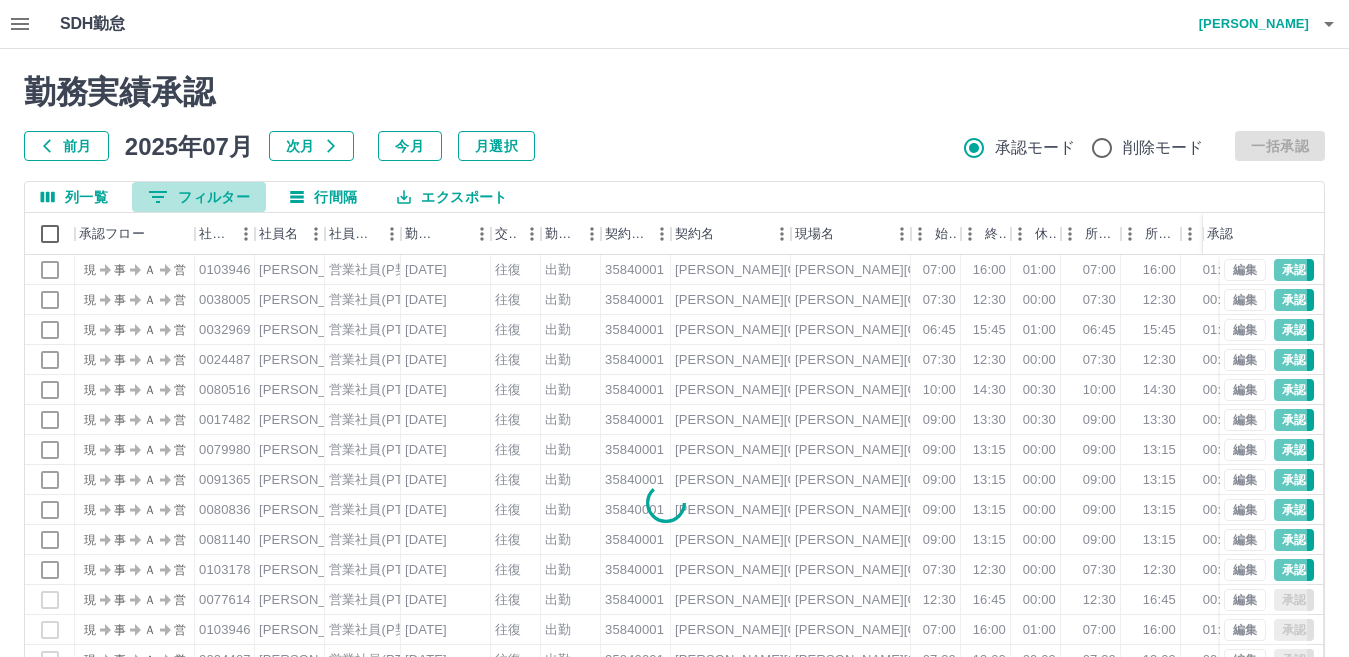 click on "0 フィルター" at bounding box center [199, 197] 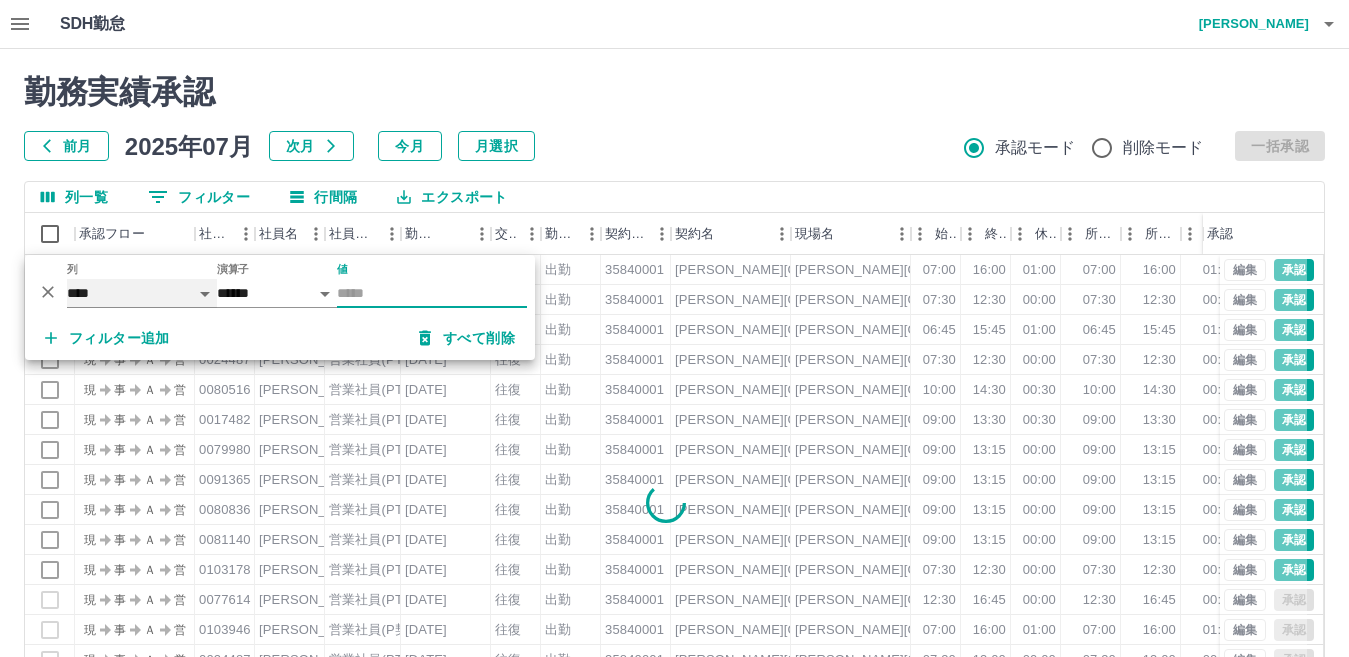 click on "**** *** **** *** *** **** ***** *** *** ** ** ** **** **** **** ** ** *** **** *****" at bounding box center [142, 293] 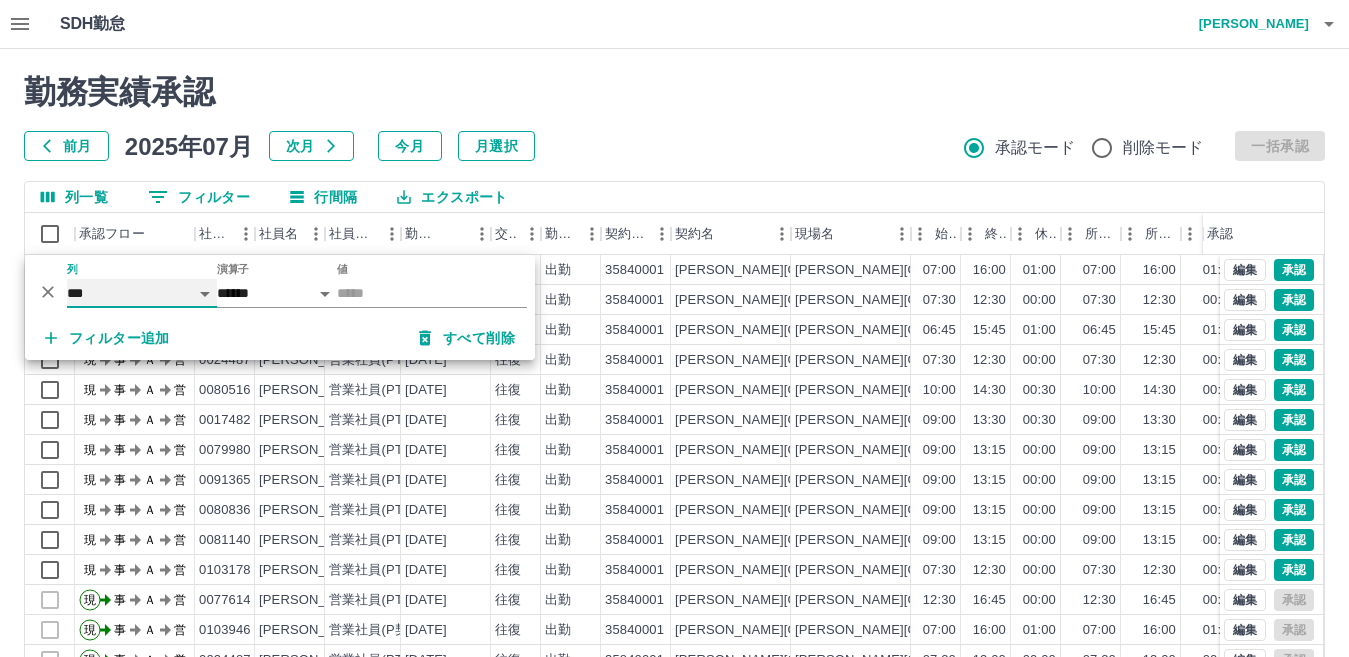click on "**** *** **** *** *** **** ***** *** *** ** ** ** **** **** **** ** ** *** **** *****" at bounding box center [142, 293] 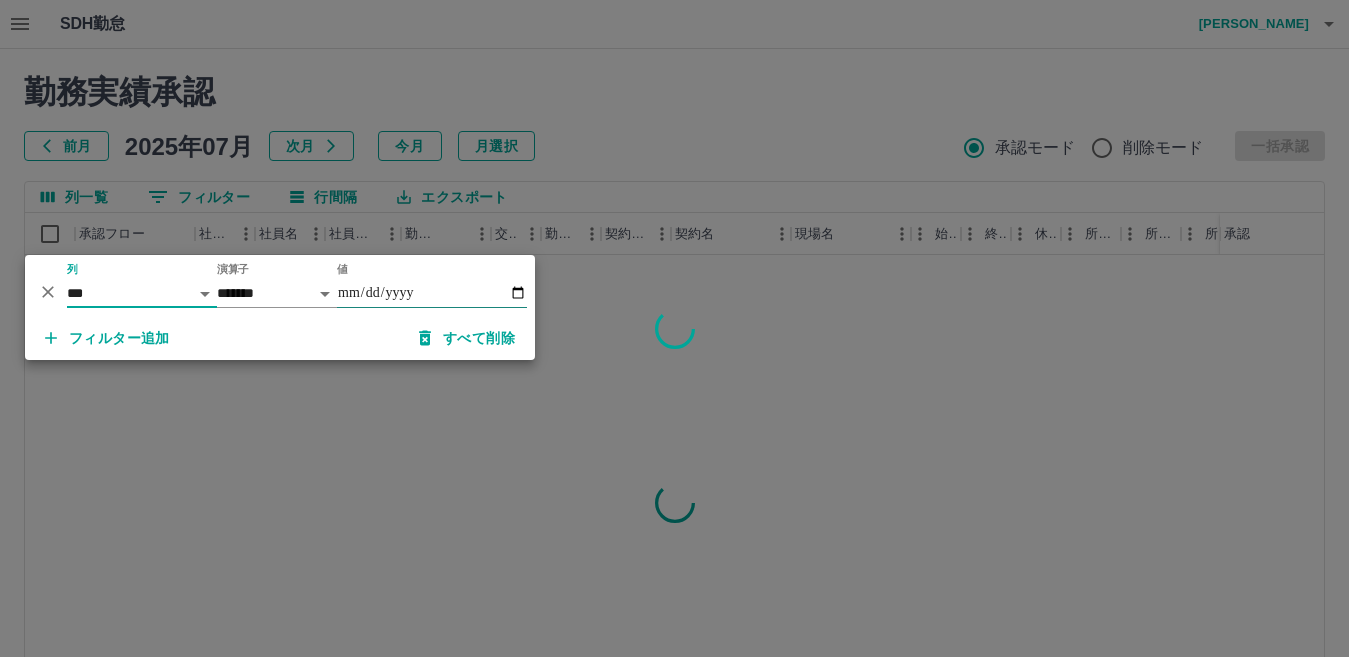 click on "値" at bounding box center (432, 293) 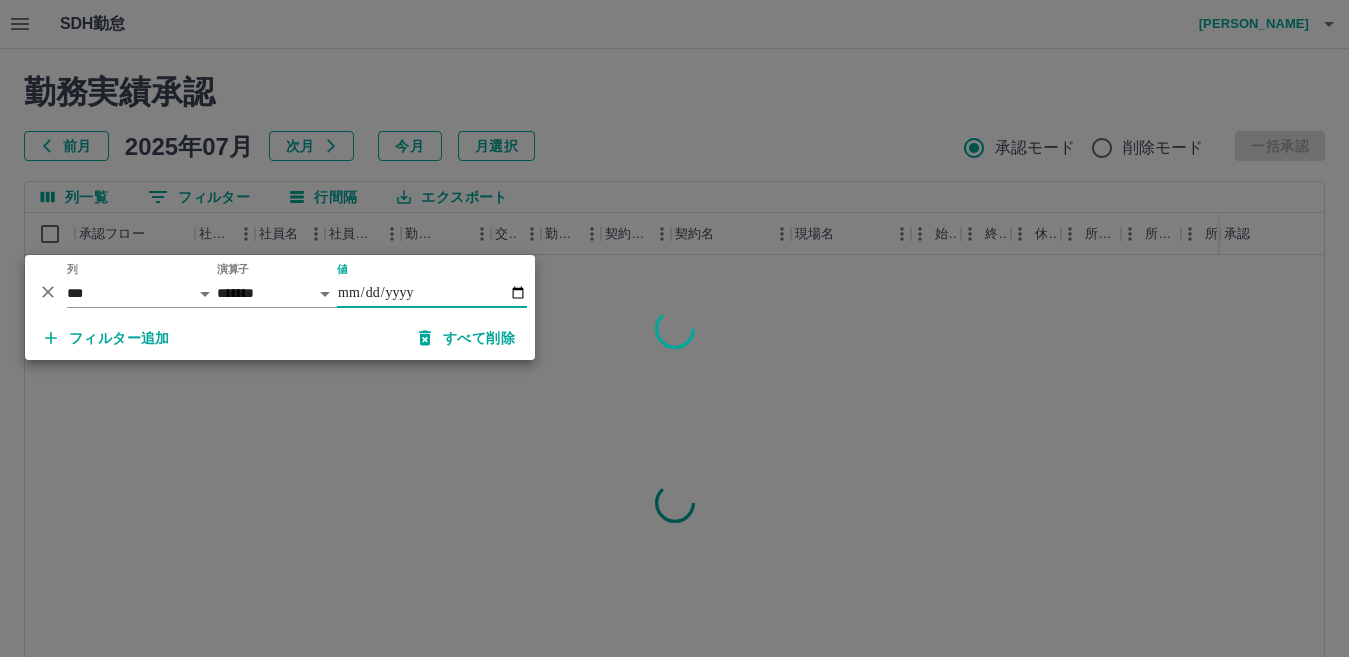 type on "**********" 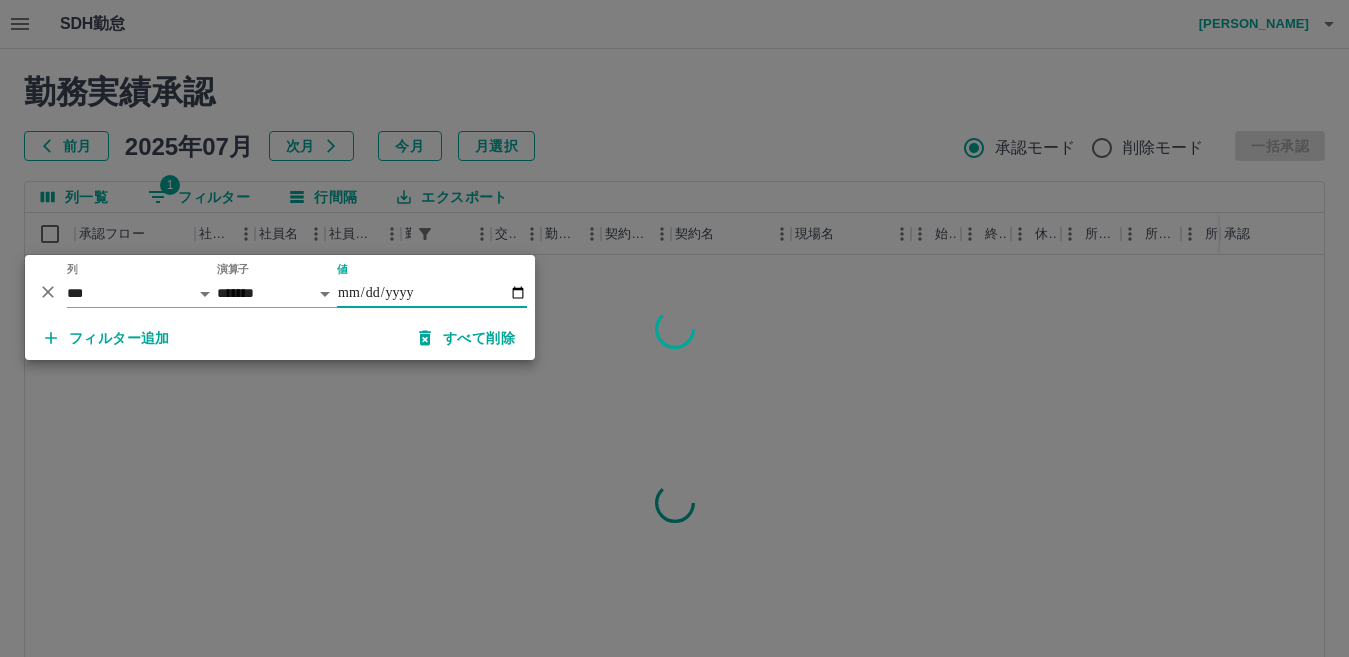 click at bounding box center [674, 328] 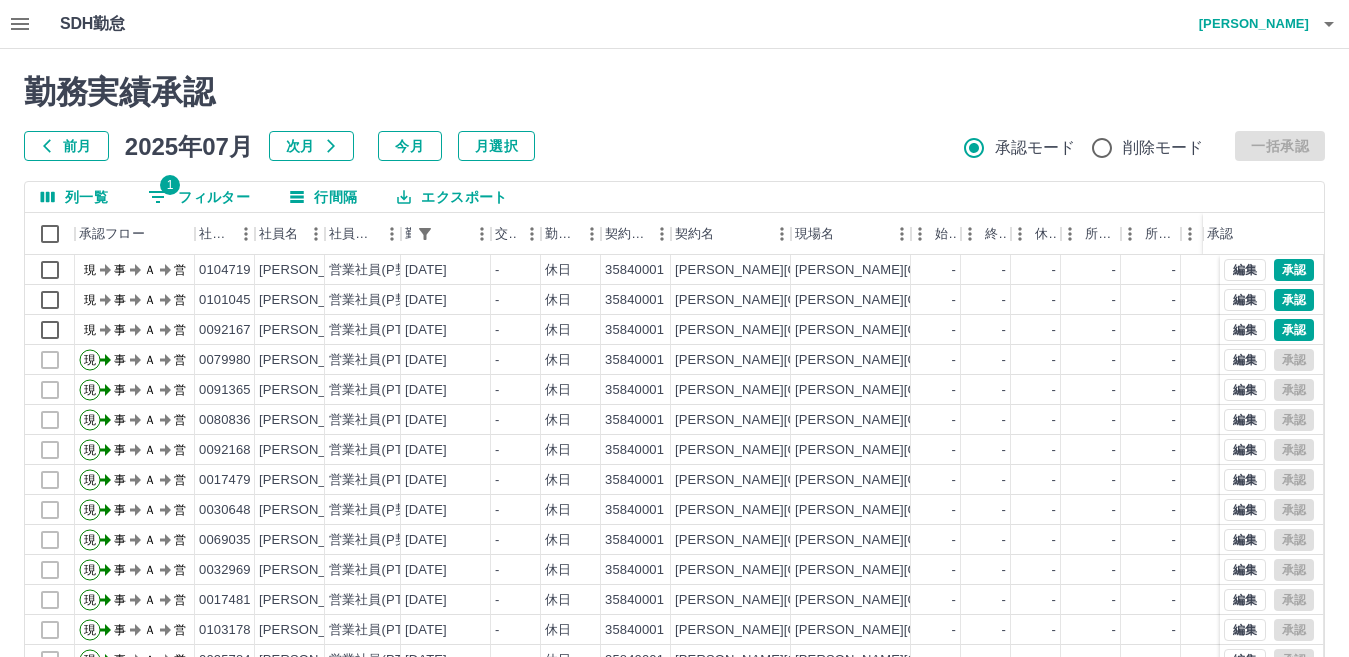 click on "勤務実績承認 前月 2025年07月 次月 今月 月選択 承認モード 削除モード 一括承認" at bounding box center (674, 117) 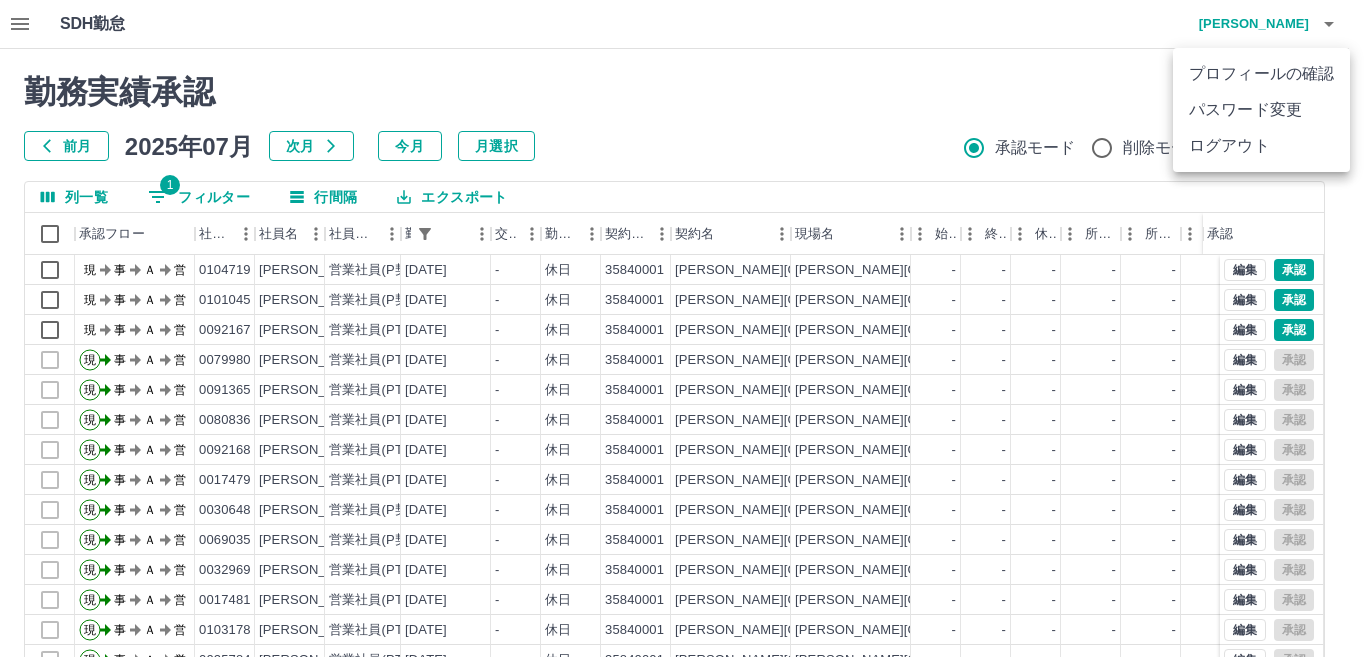 click at bounding box center [683, 328] 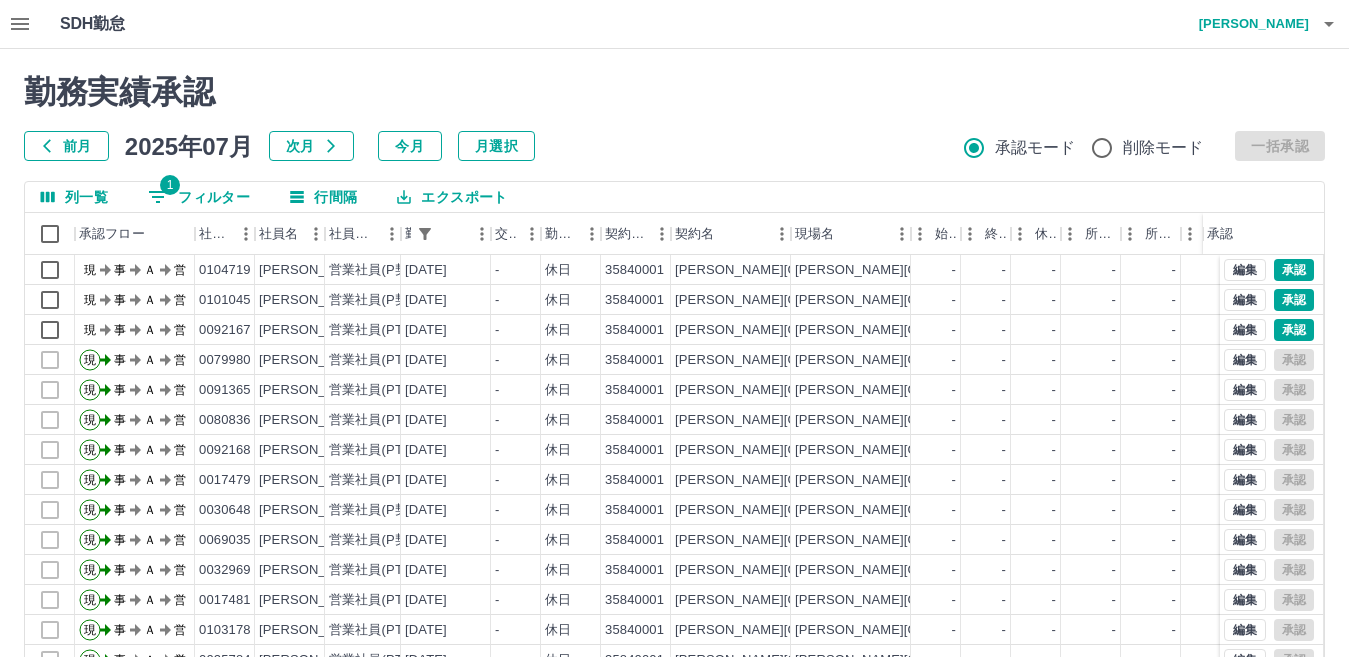 click on "[PERSON_NAME]" at bounding box center [1249, 24] 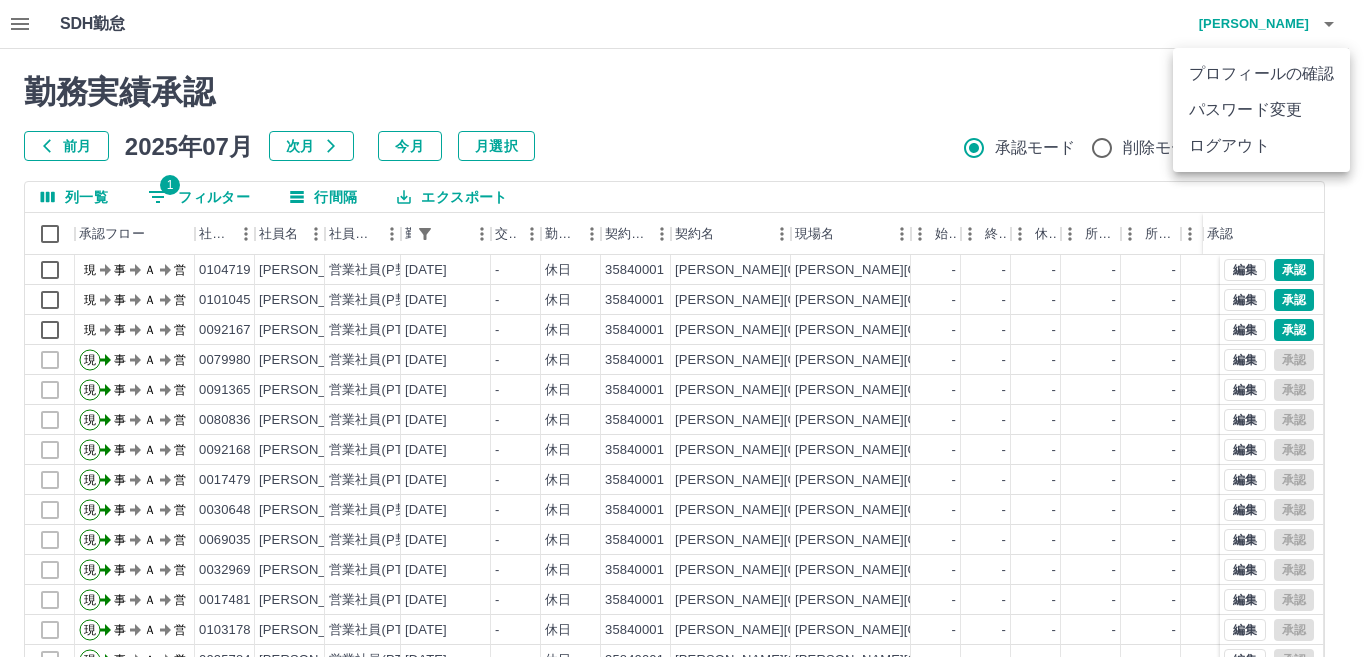 click on "ログアウト" at bounding box center (1261, 146) 